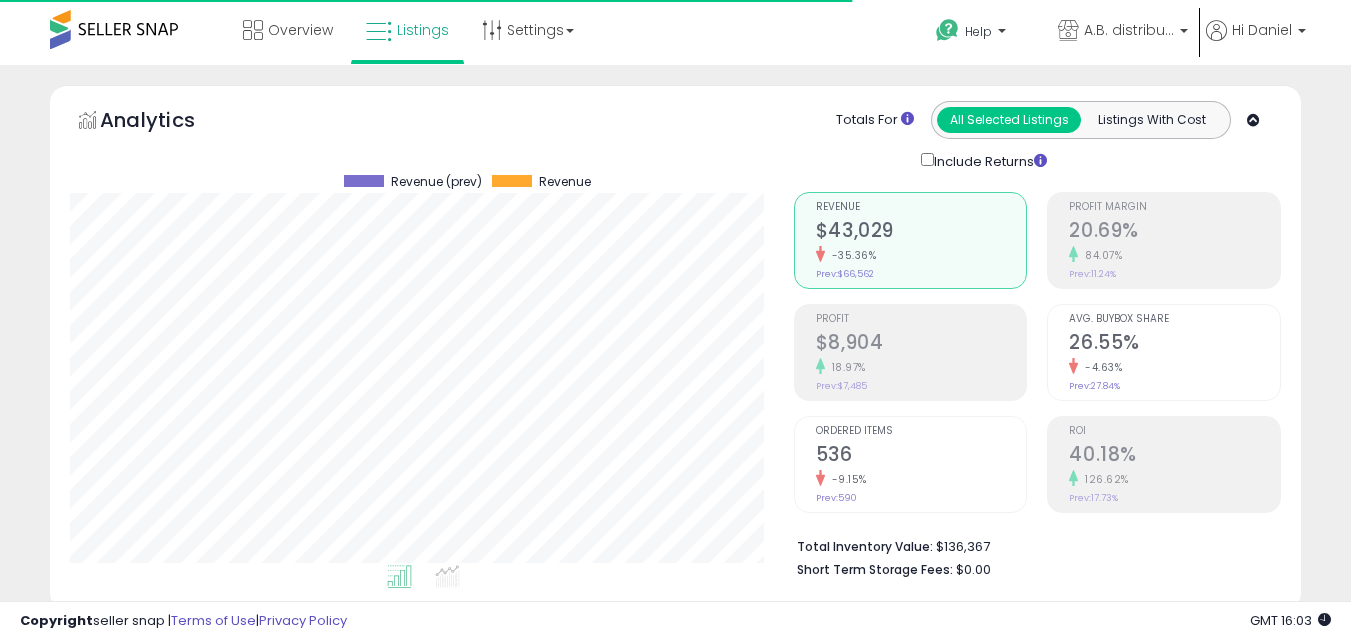 scroll, scrollTop: 0, scrollLeft: 0, axis: both 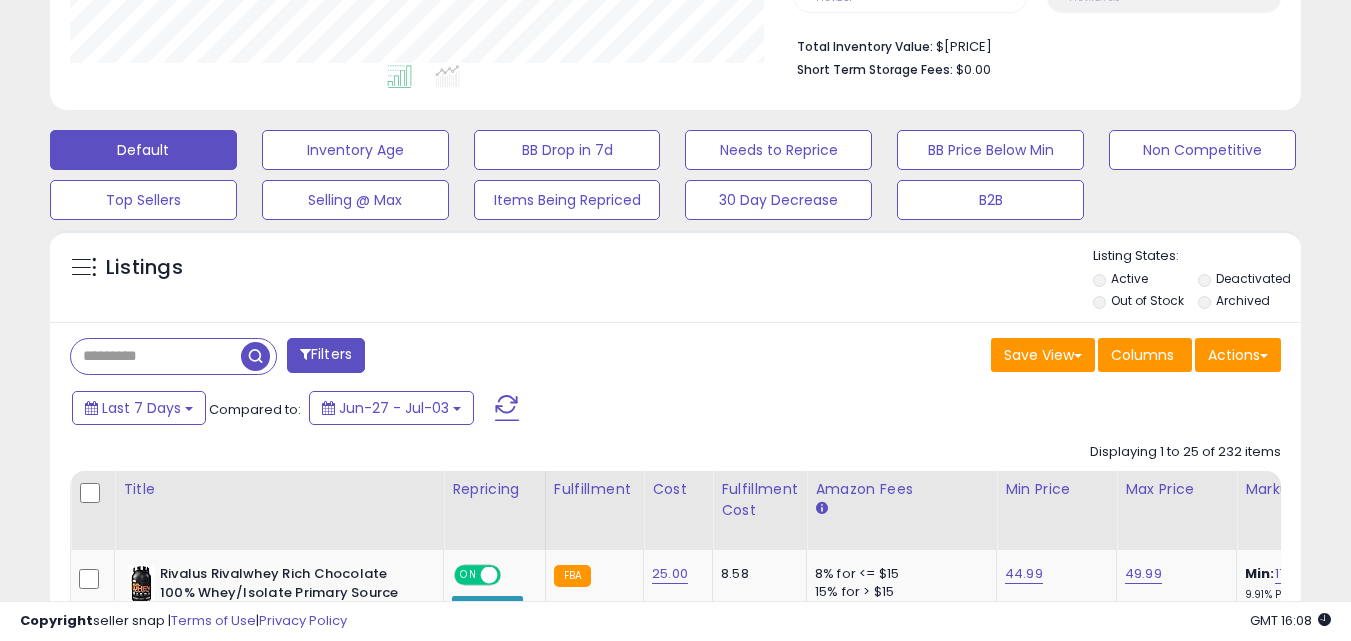 click at bounding box center [156, 356] 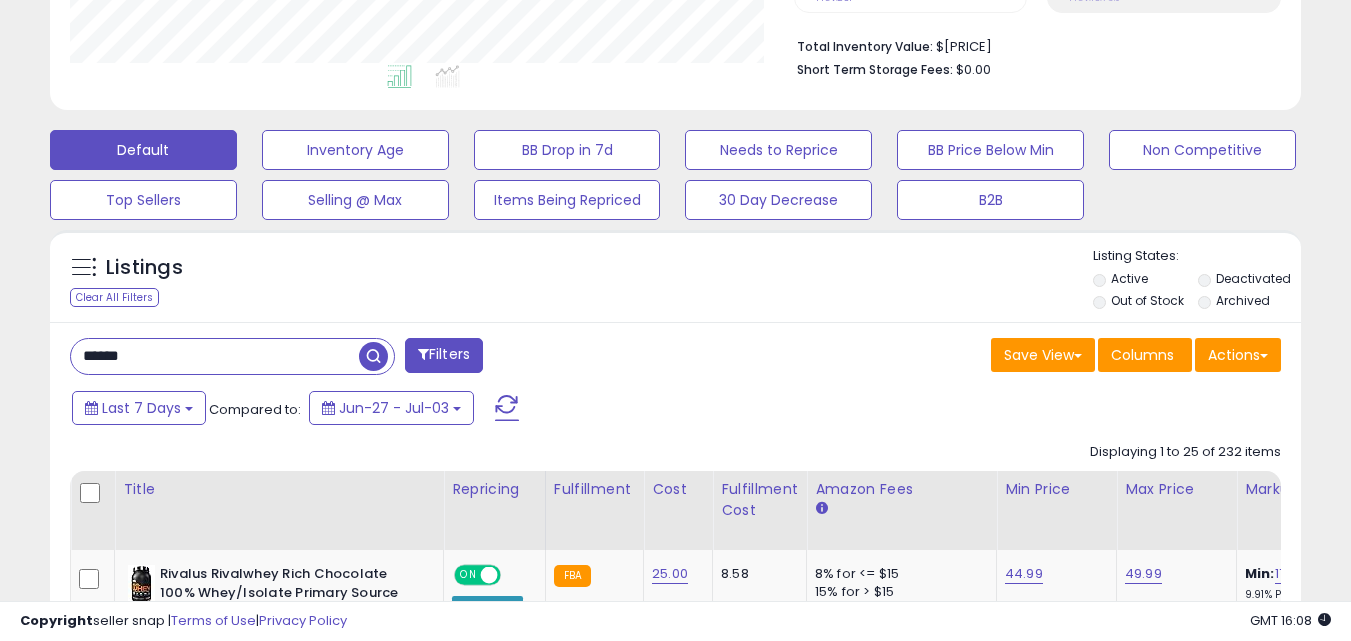 type on "******" 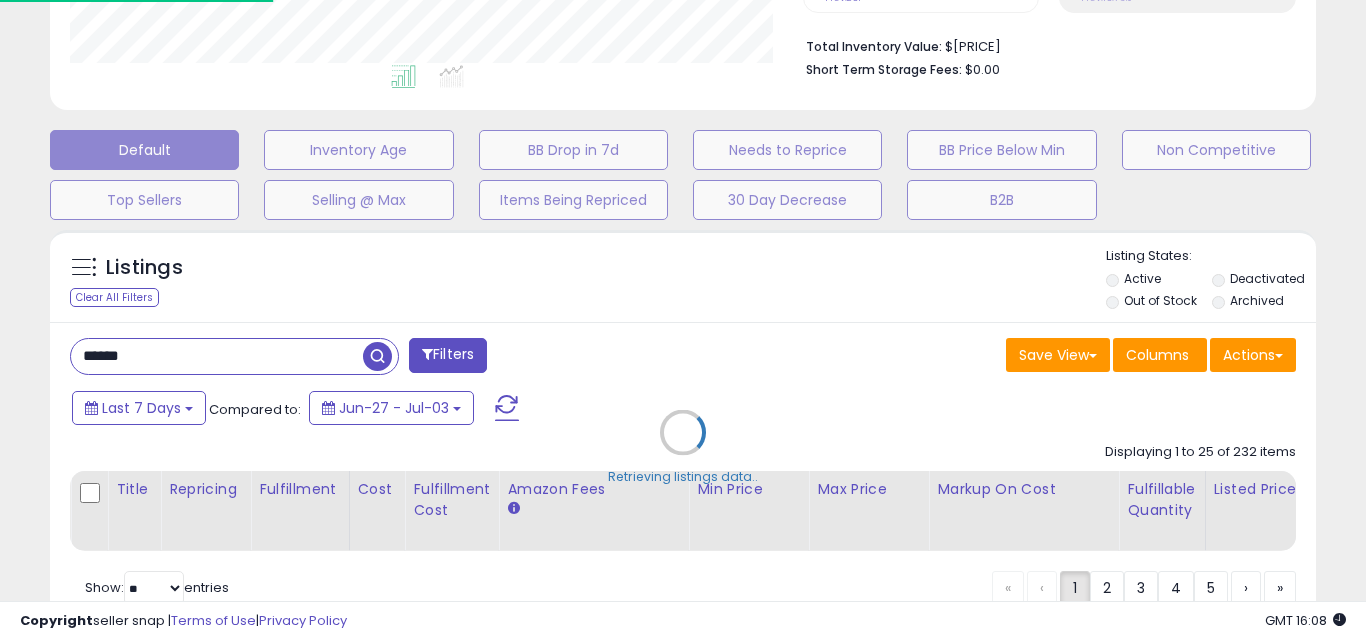 scroll, scrollTop: 999590, scrollLeft: 999267, axis: both 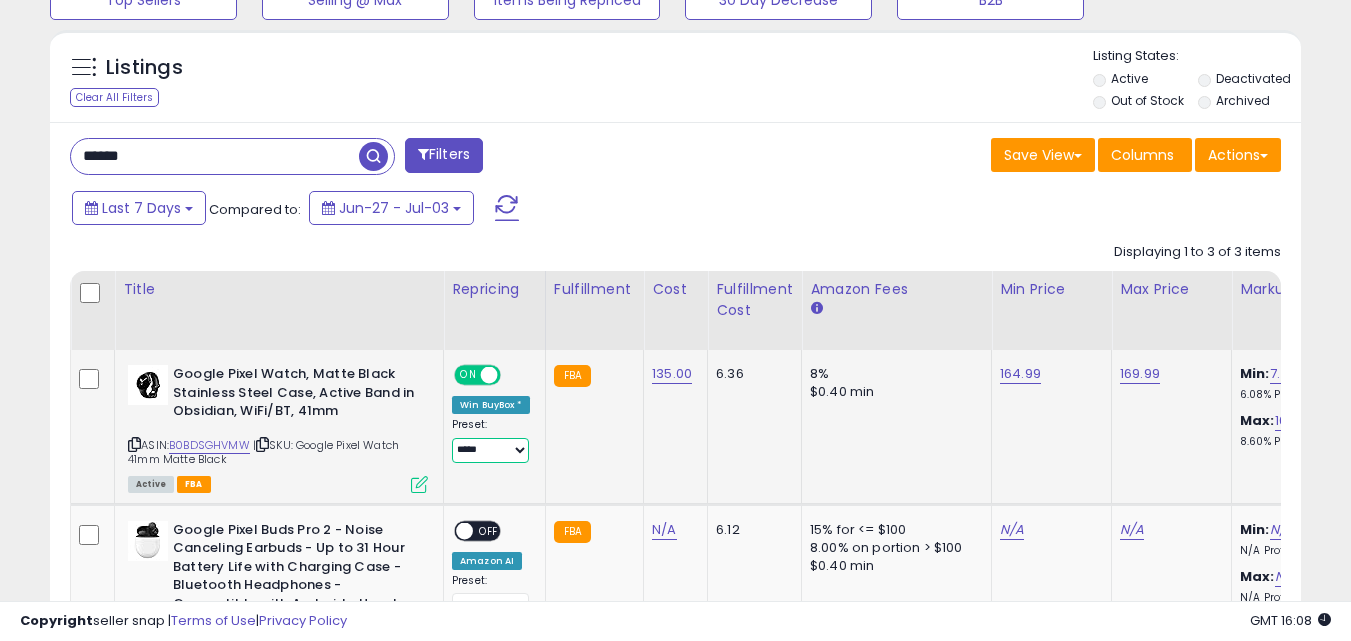 click on "**********" at bounding box center [490, 450] 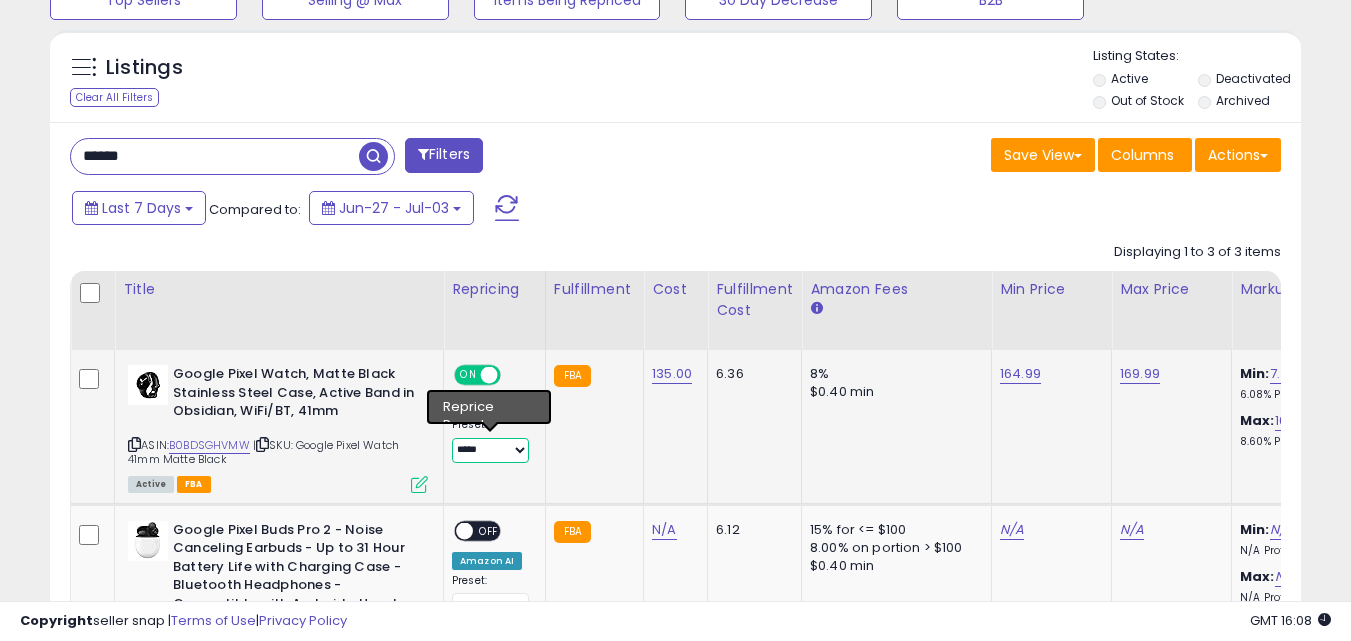 select on "*******" 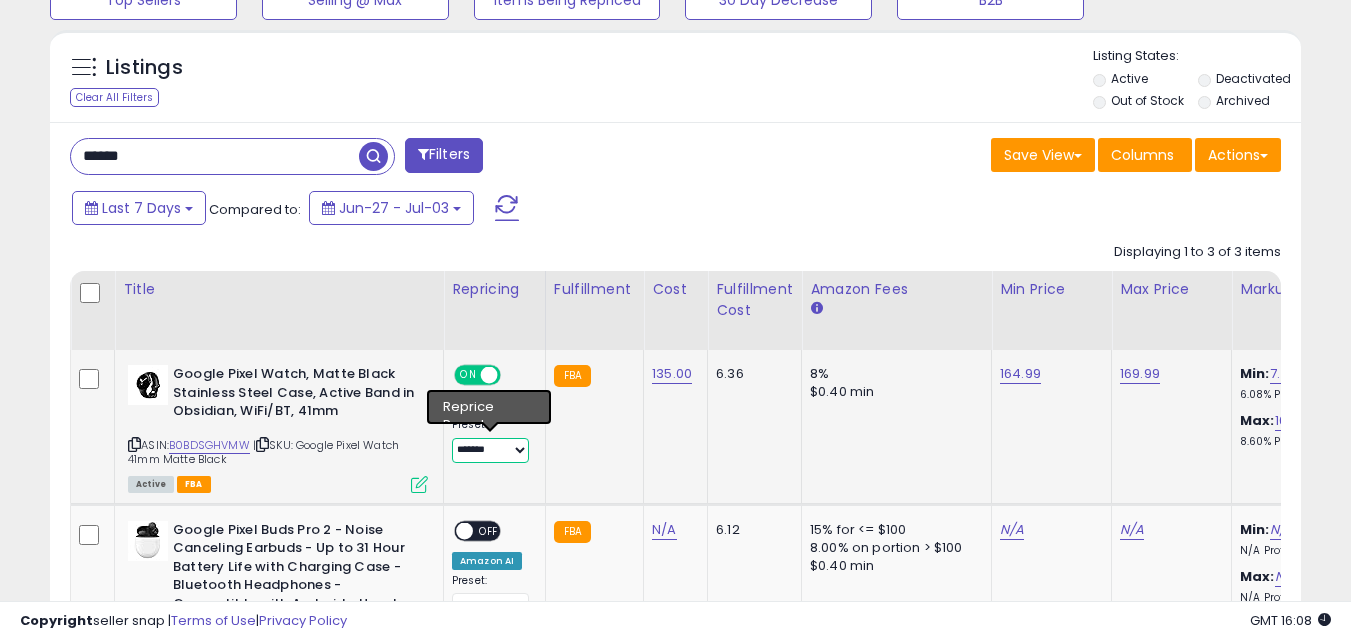 click on "**********" at bounding box center [490, 450] 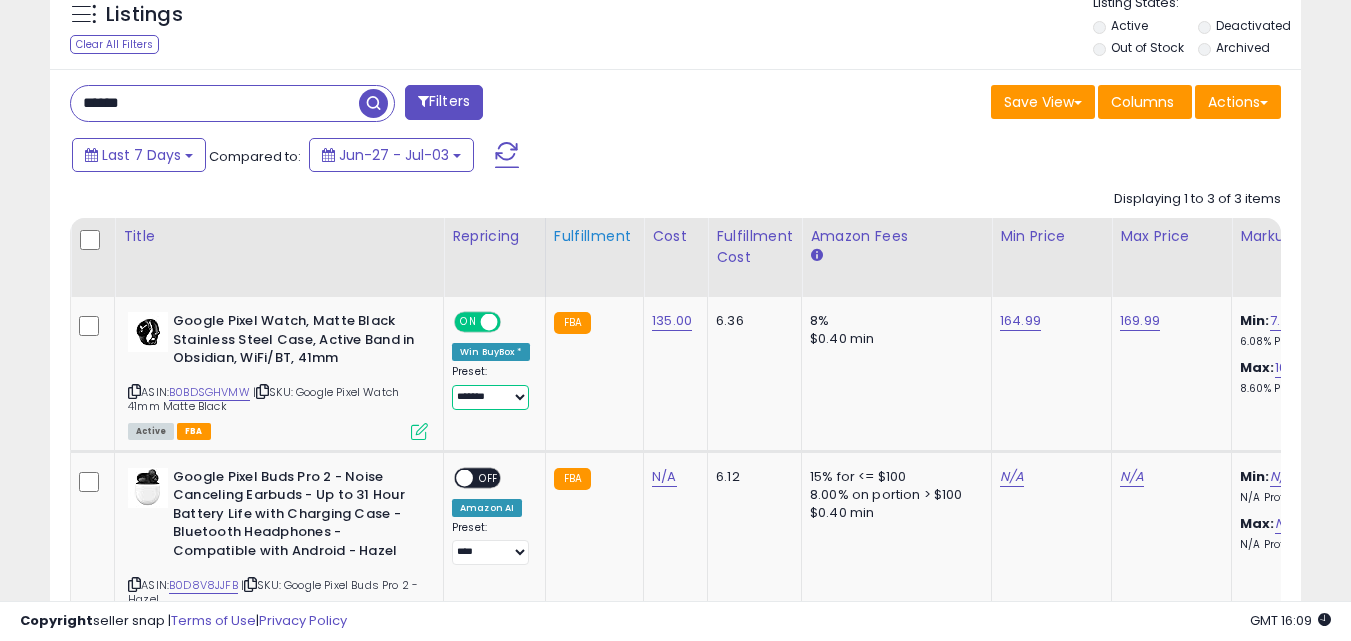 scroll, scrollTop: 800, scrollLeft: 0, axis: vertical 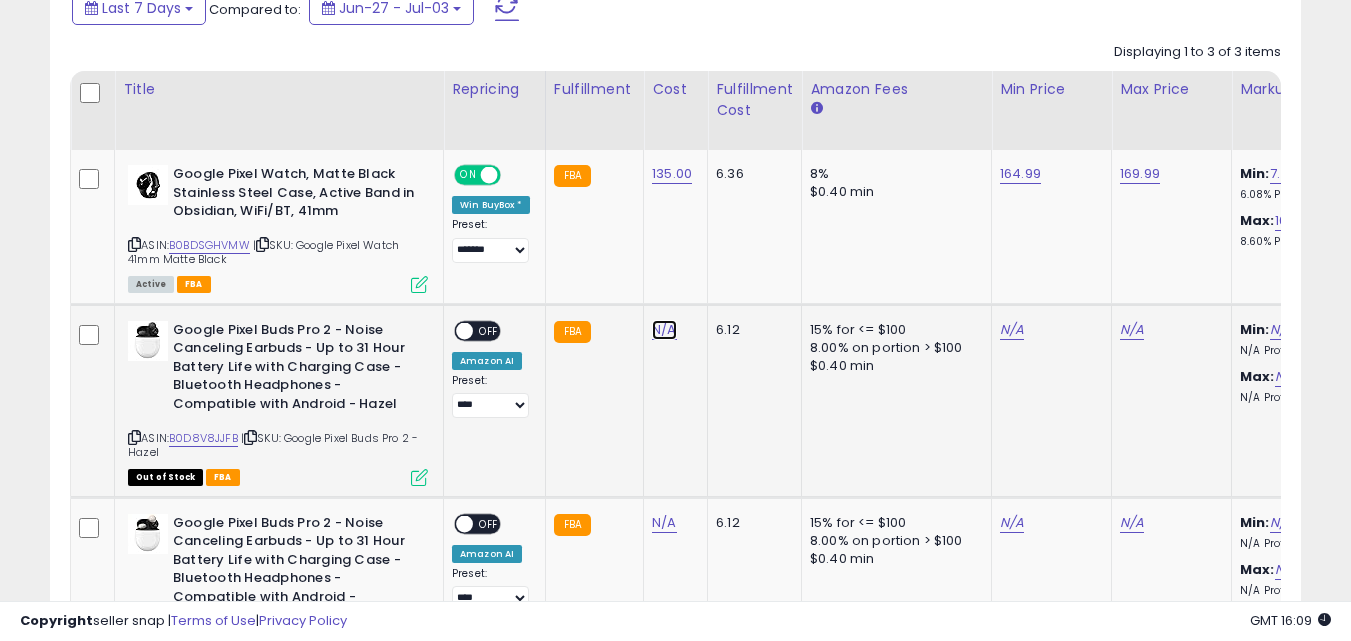 click on "N/A" at bounding box center [664, 330] 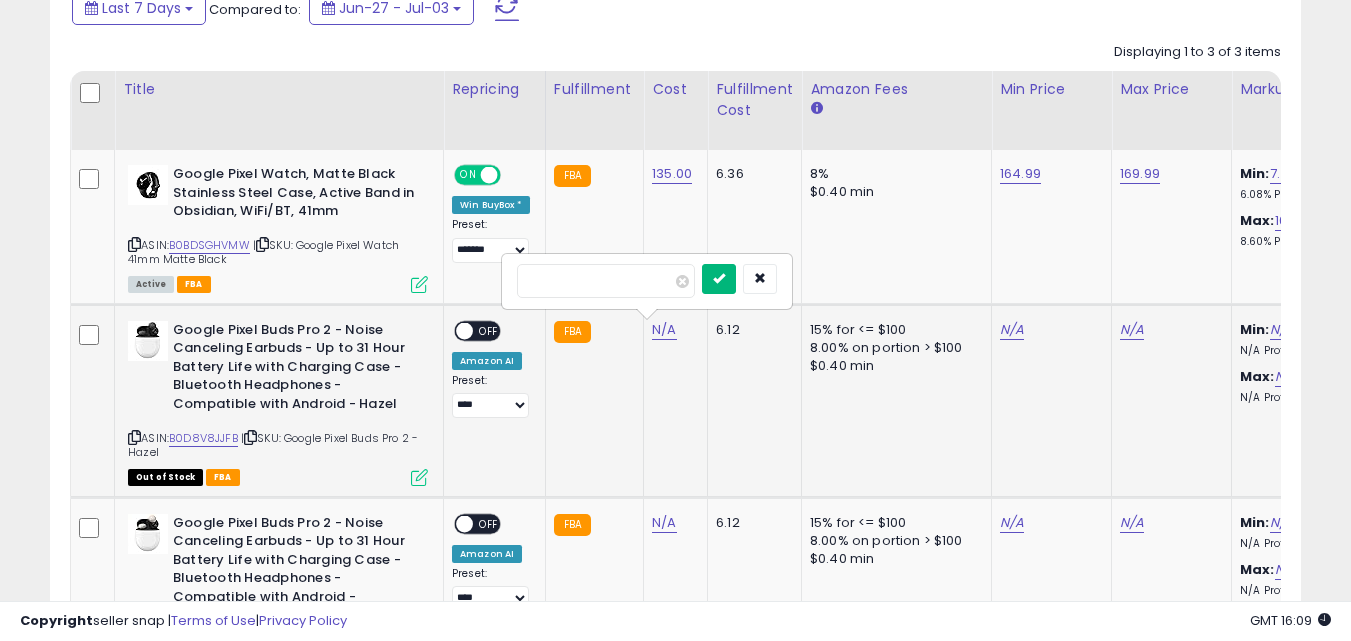 type on "***" 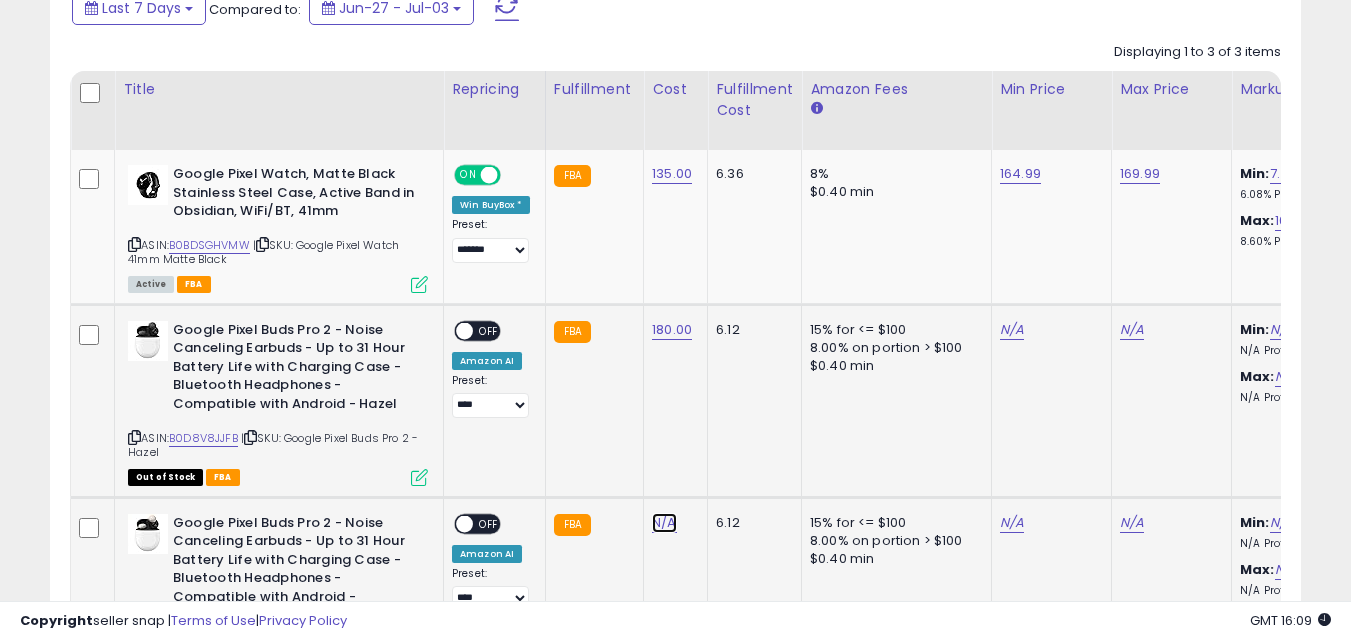 click on "N/A" at bounding box center [664, 523] 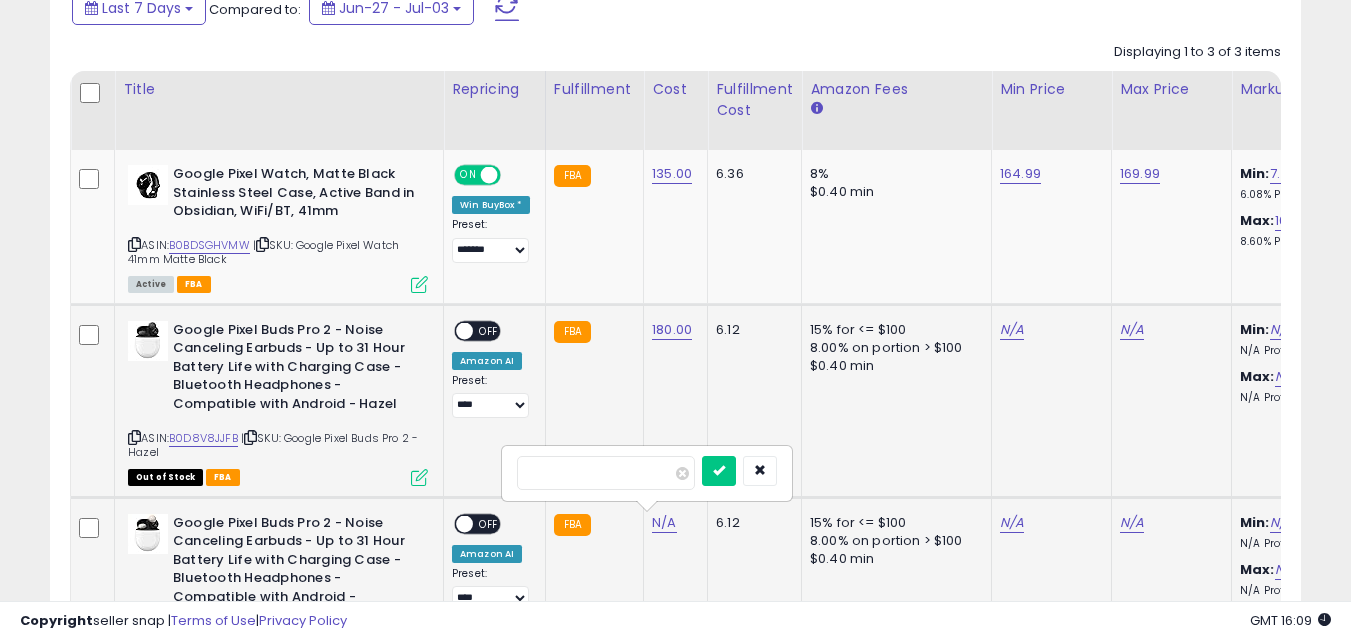 type on "***" 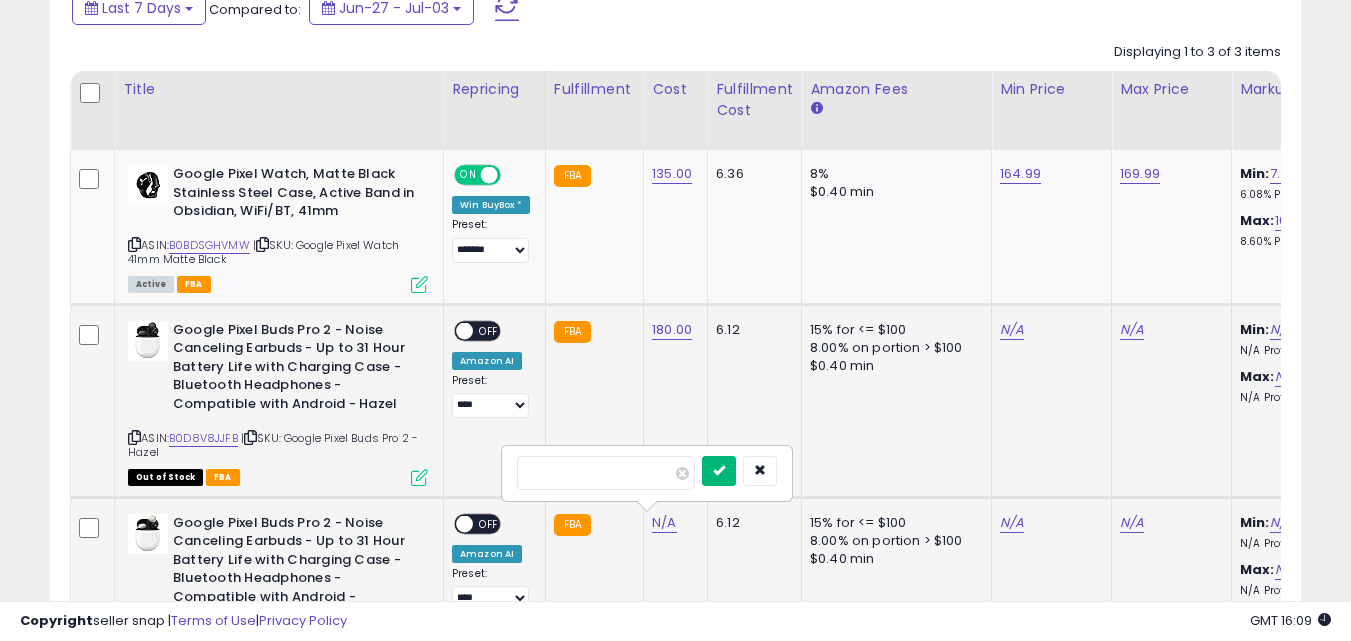 click at bounding box center [719, 471] 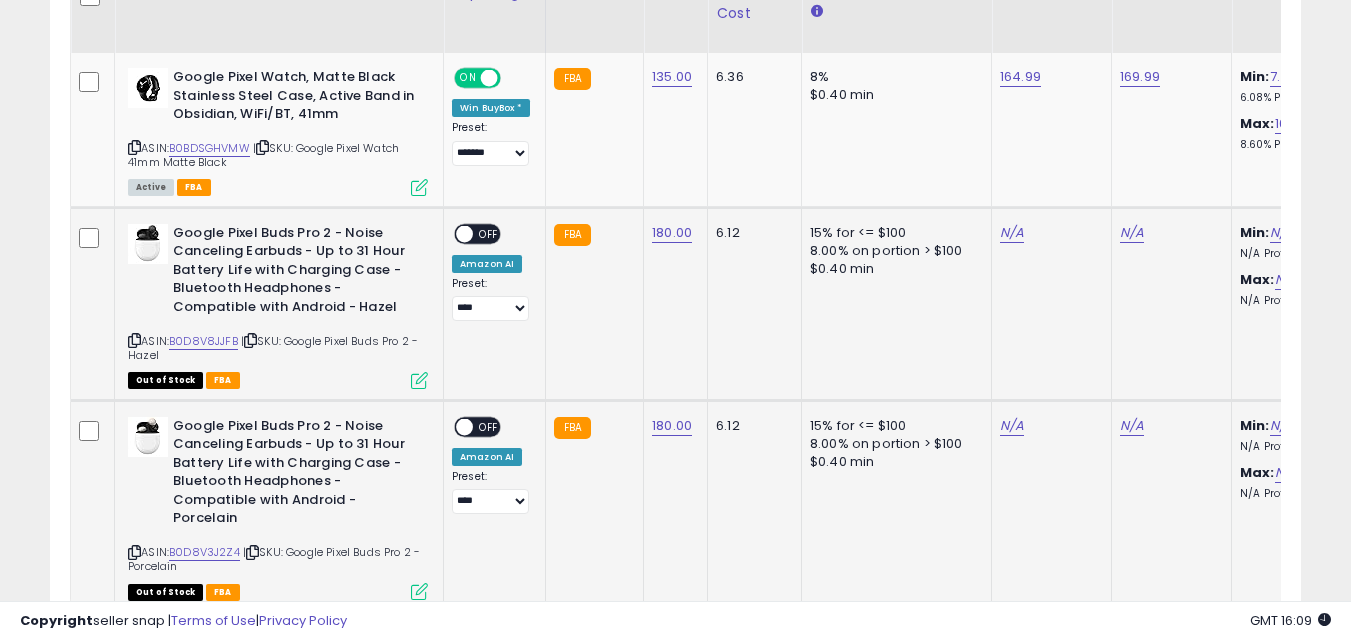 scroll, scrollTop: 938, scrollLeft: 0, axis: vertical 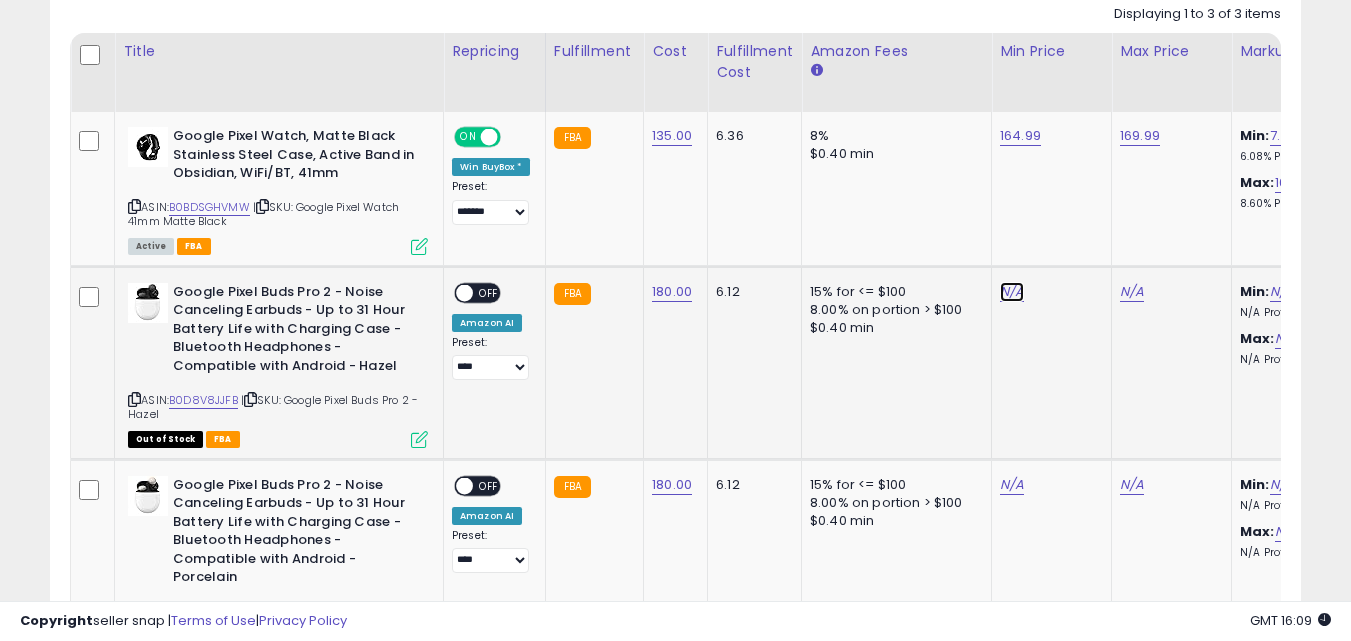 click on "N/A" at bounding box center [1012, 292] 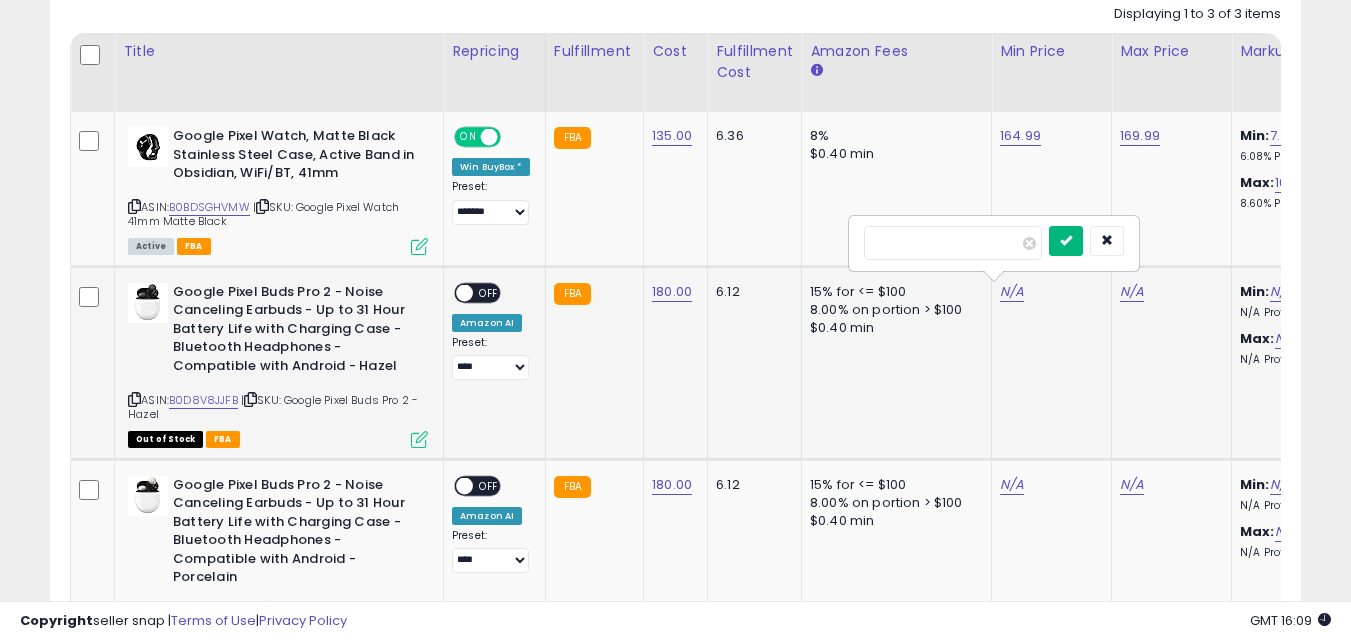 type on "***" 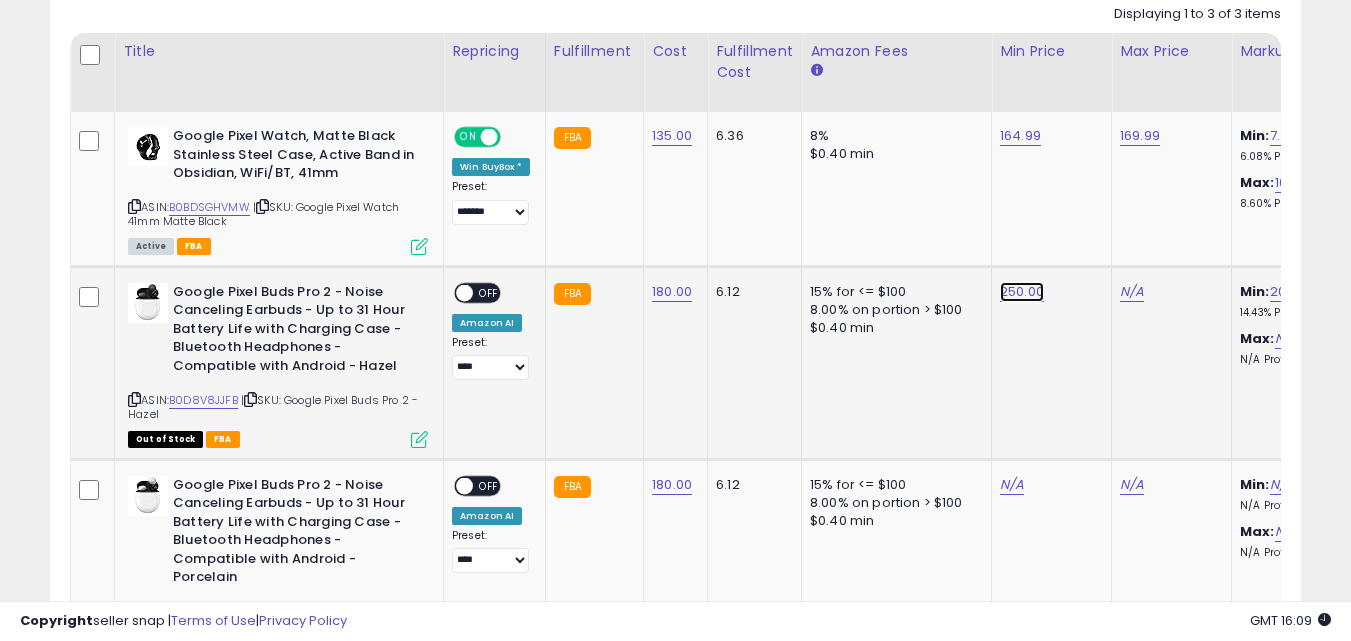 click on "250.00" at bounding box center [1020, 136] 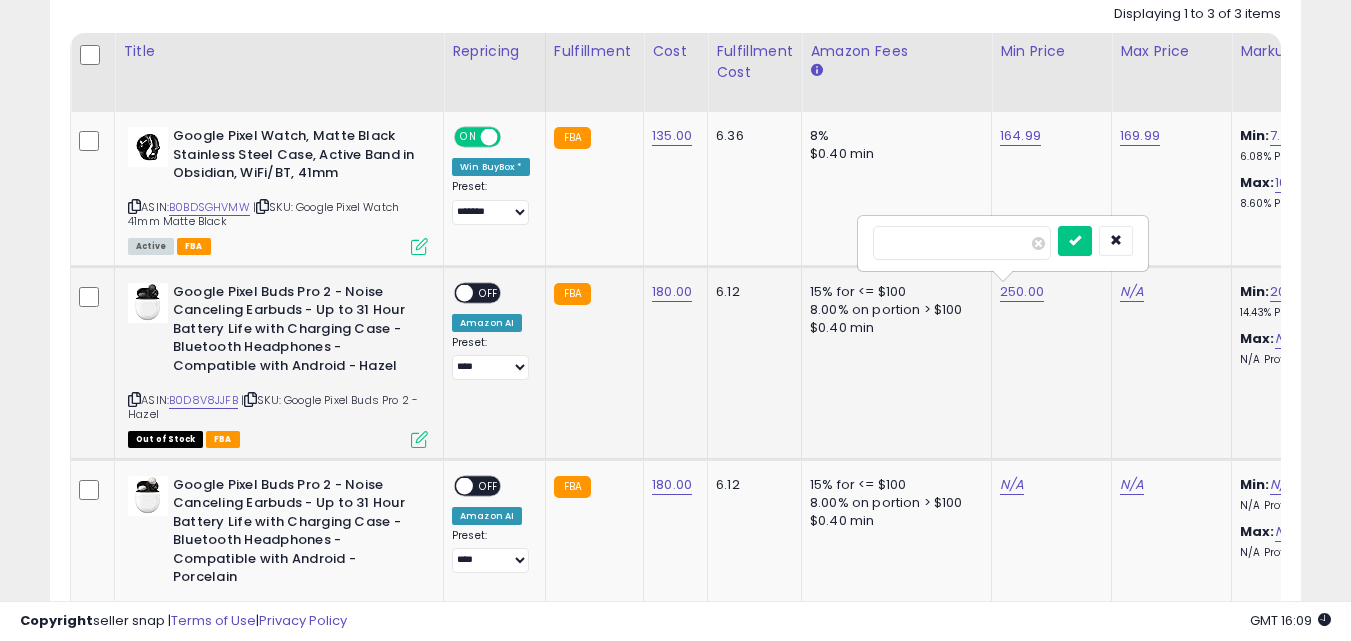 click on "******" at bounding box center [962, 243] 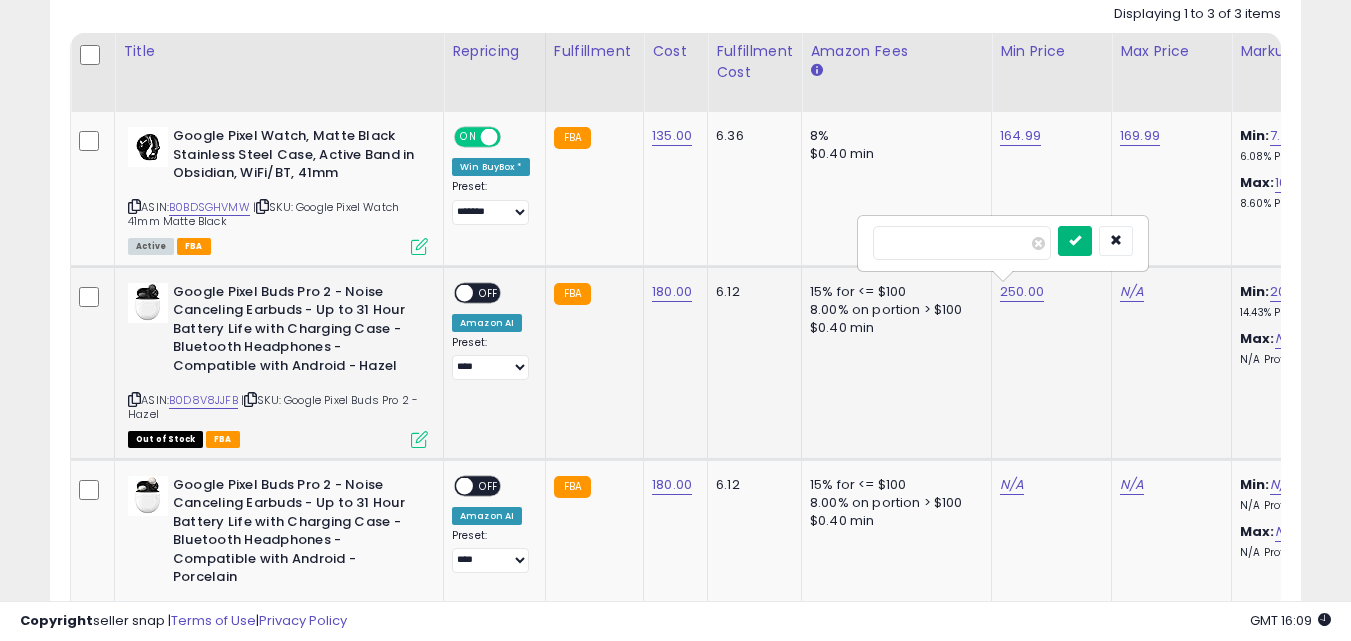 click at bounding box center [1075, 241] 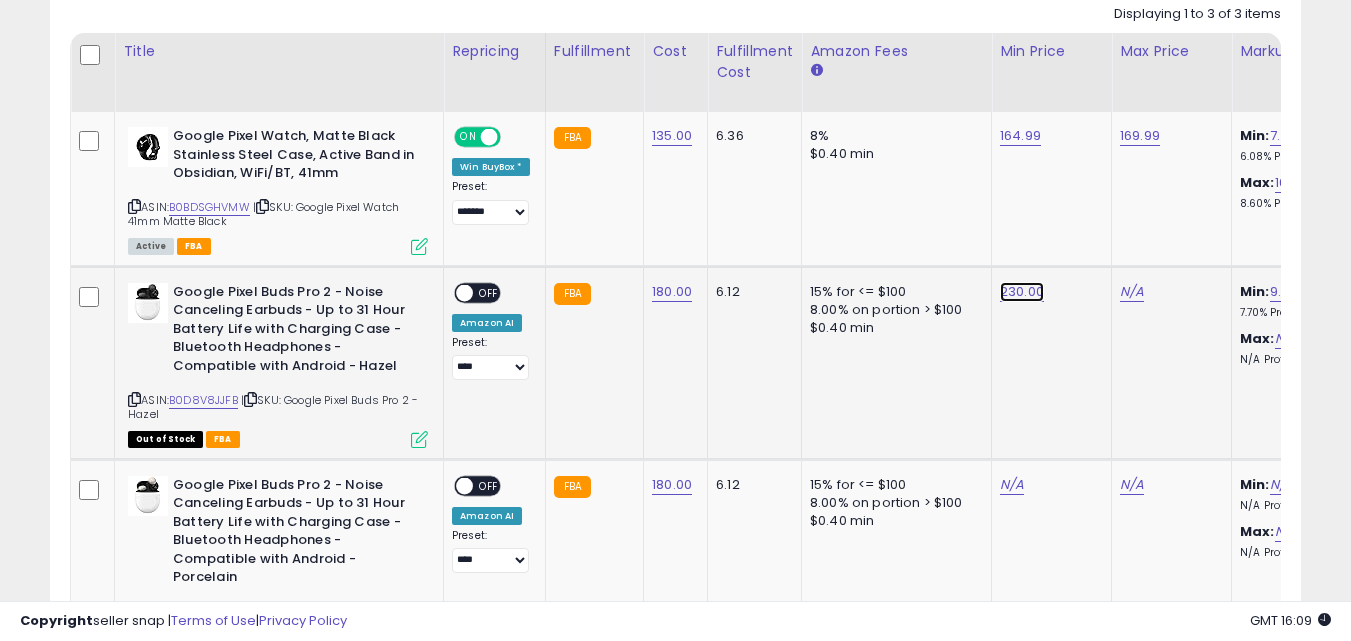 click on "230.00" at bounding box center [1020, 136] 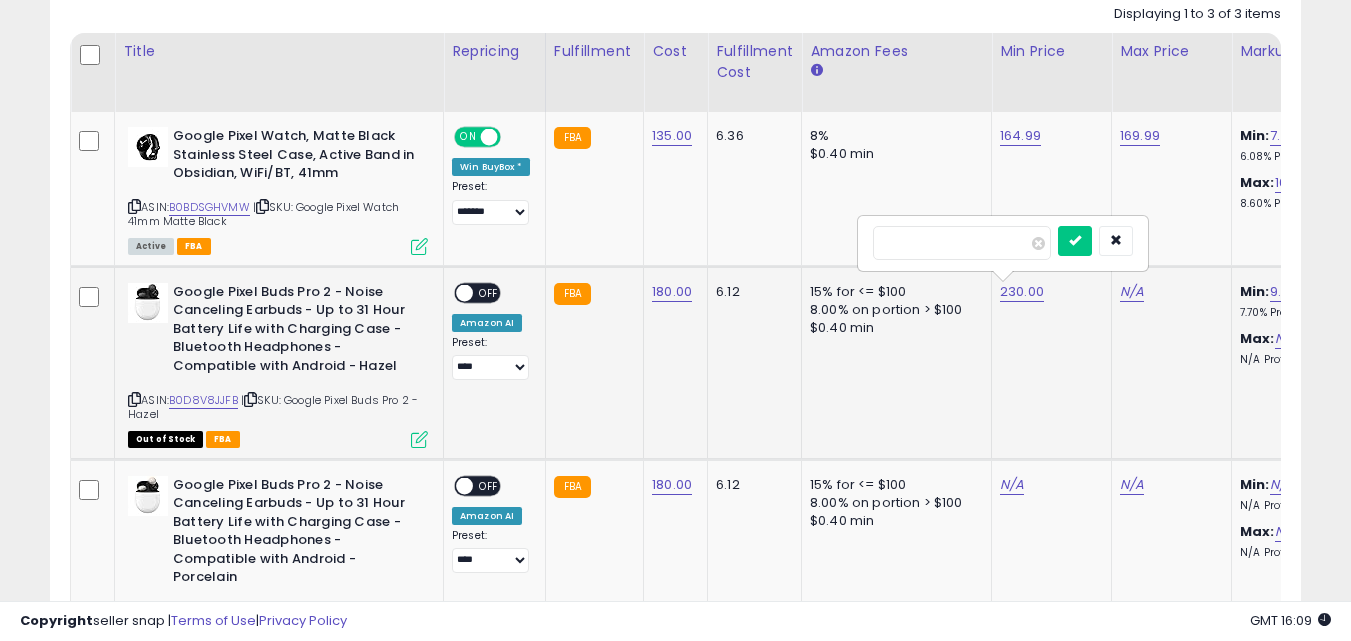click on "******" at bounding box center (962, 243) 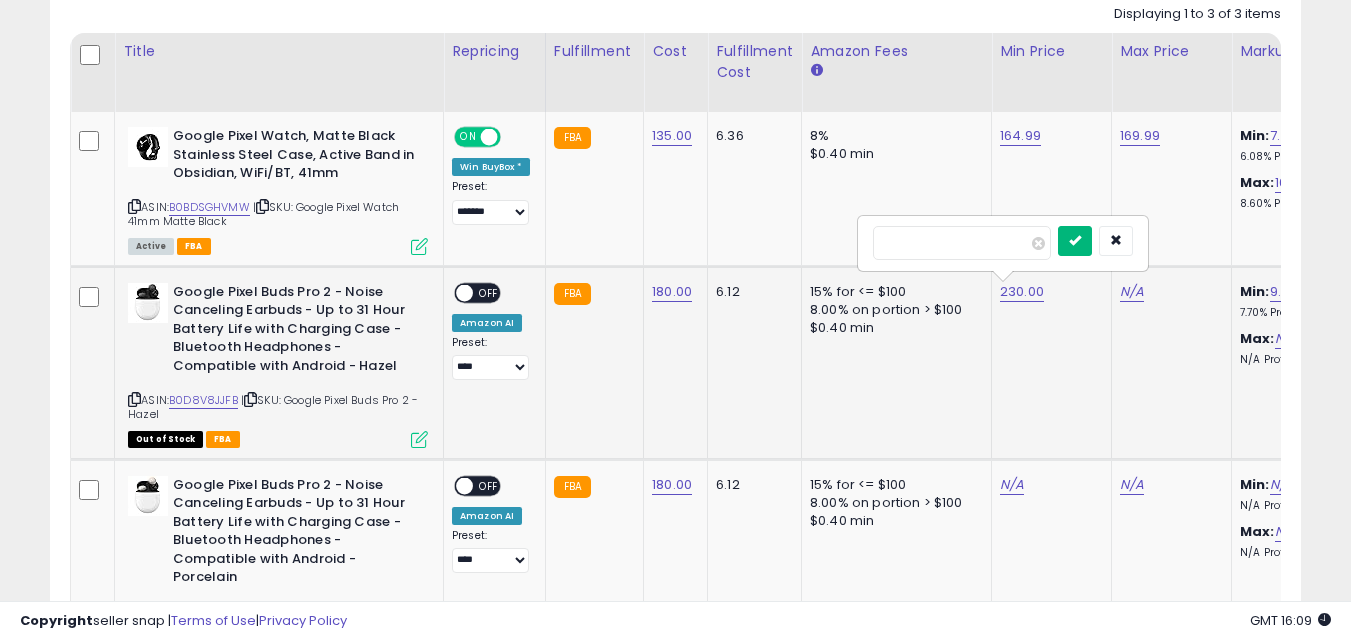 type on "******" 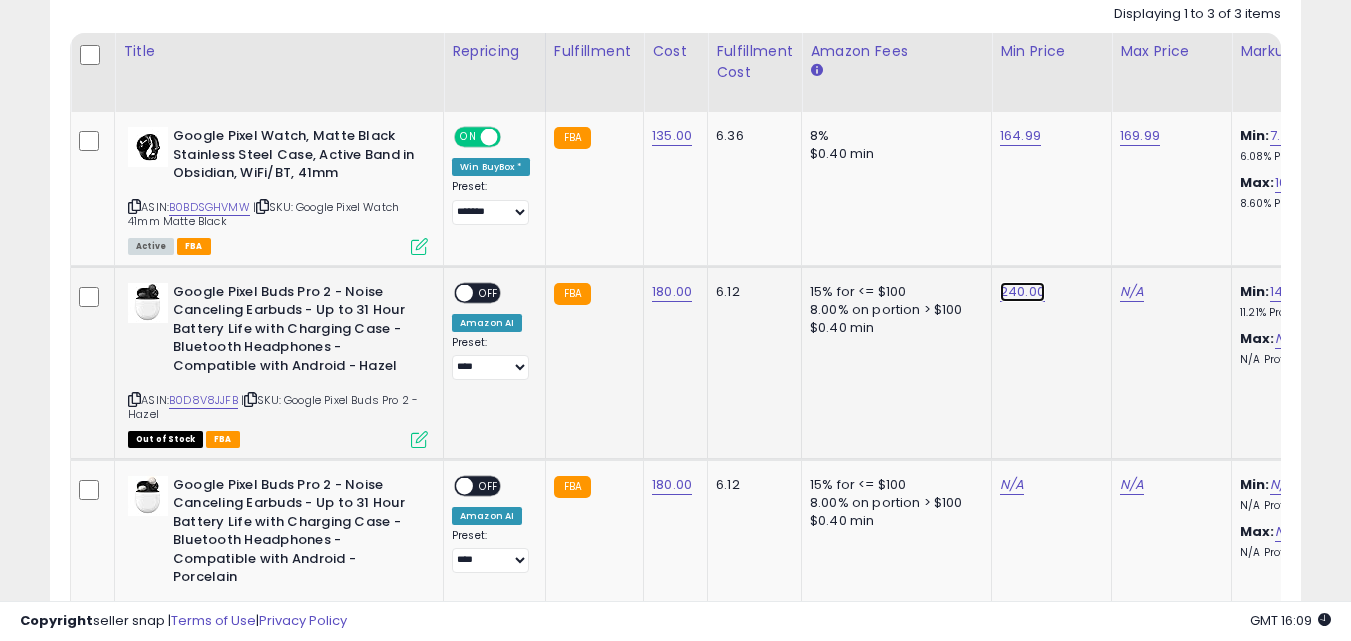 click on "240.00" at bounding box center (1020, 136) 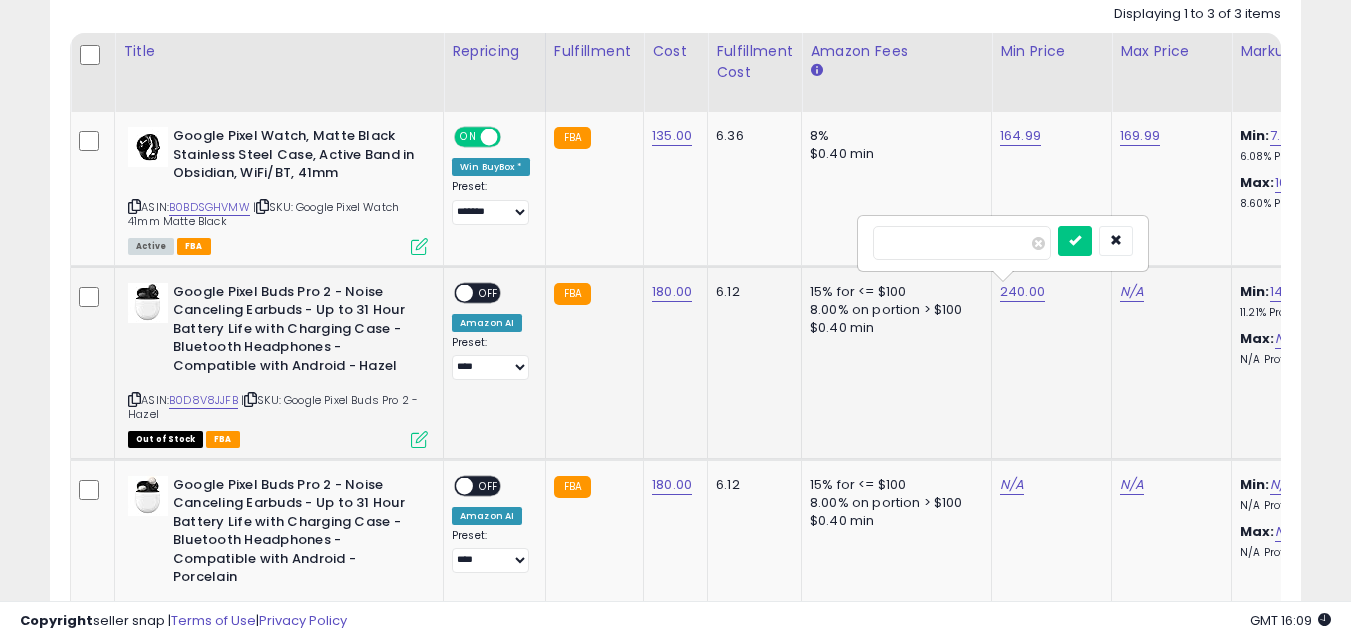 click on "******" at bounding box center (962, 243) 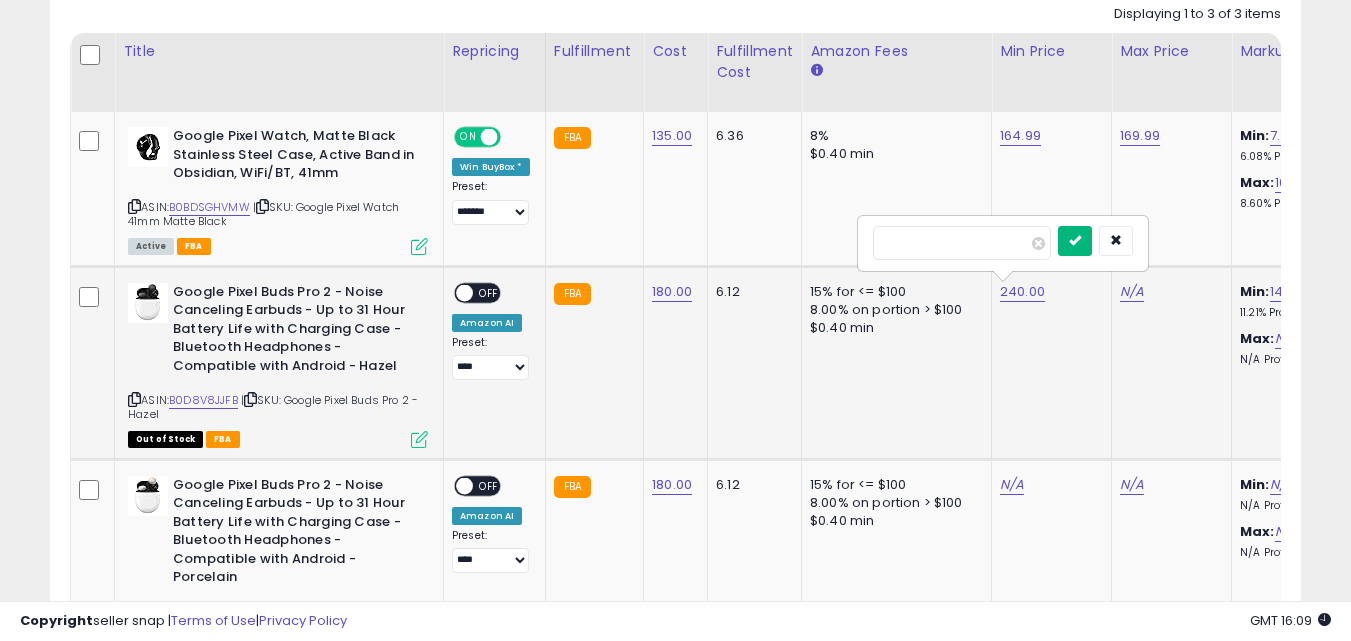 type on "******" 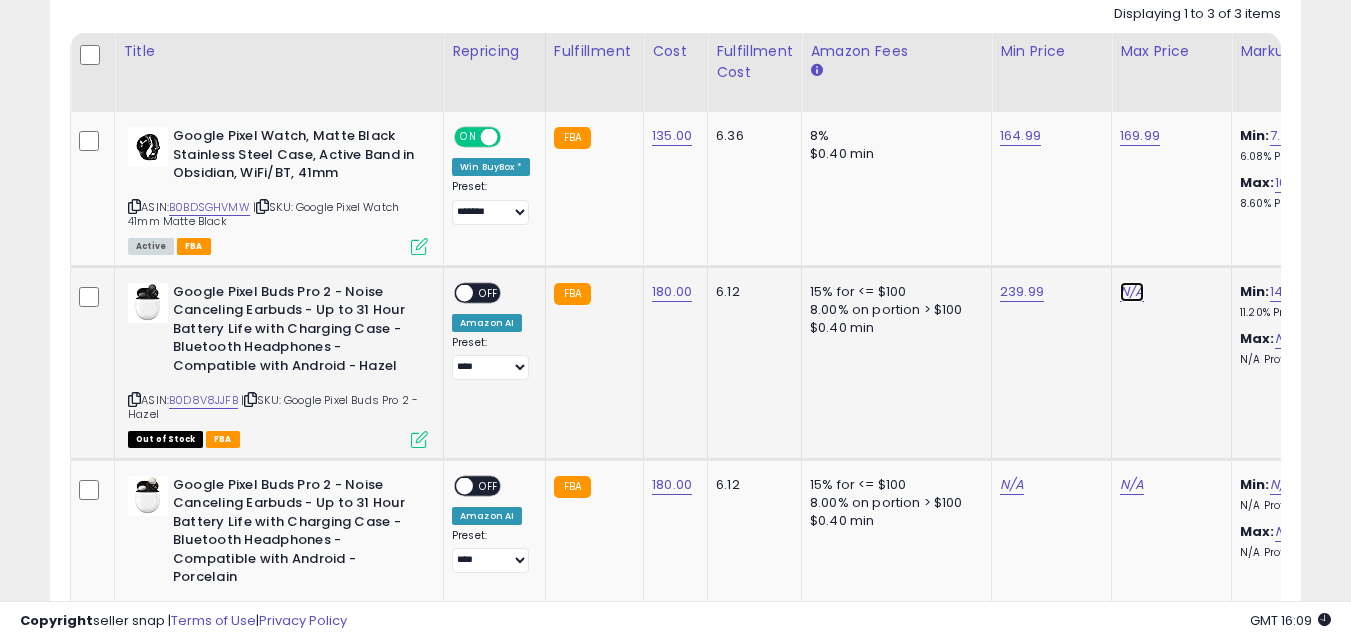 click on "N/A" at bounding box center (1132, 292) 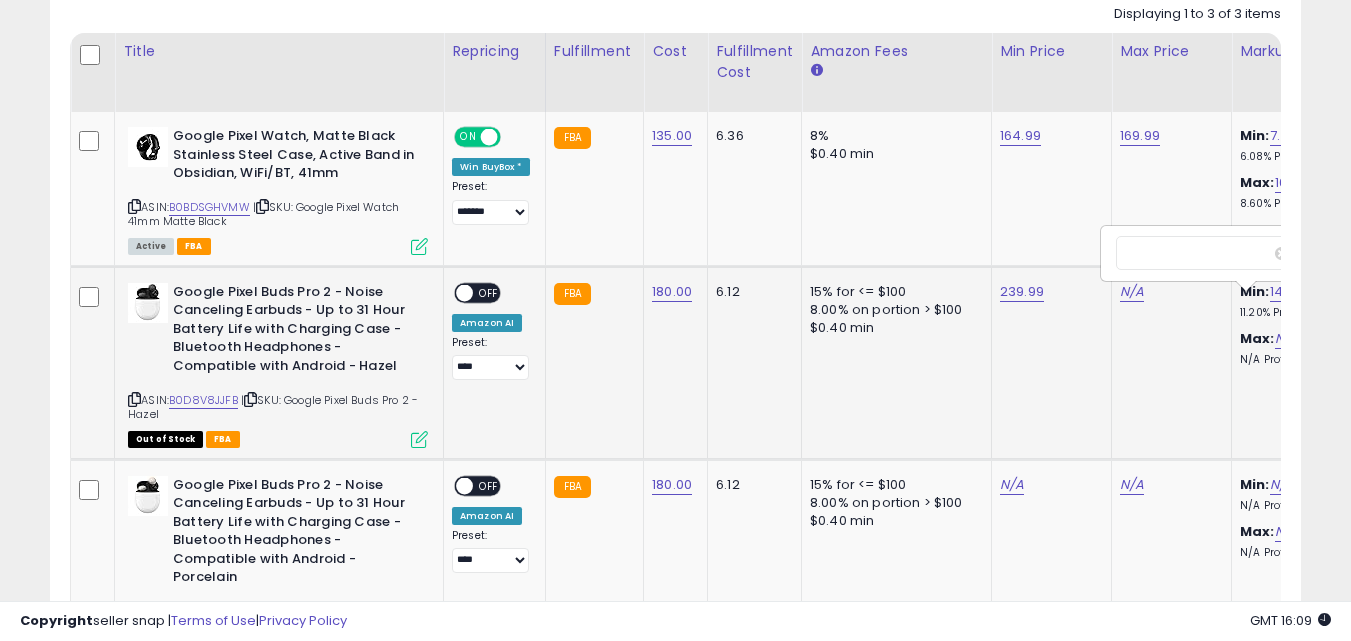 scroll, scrollTop: 0, scrollLeft: 43, axis: horizontal 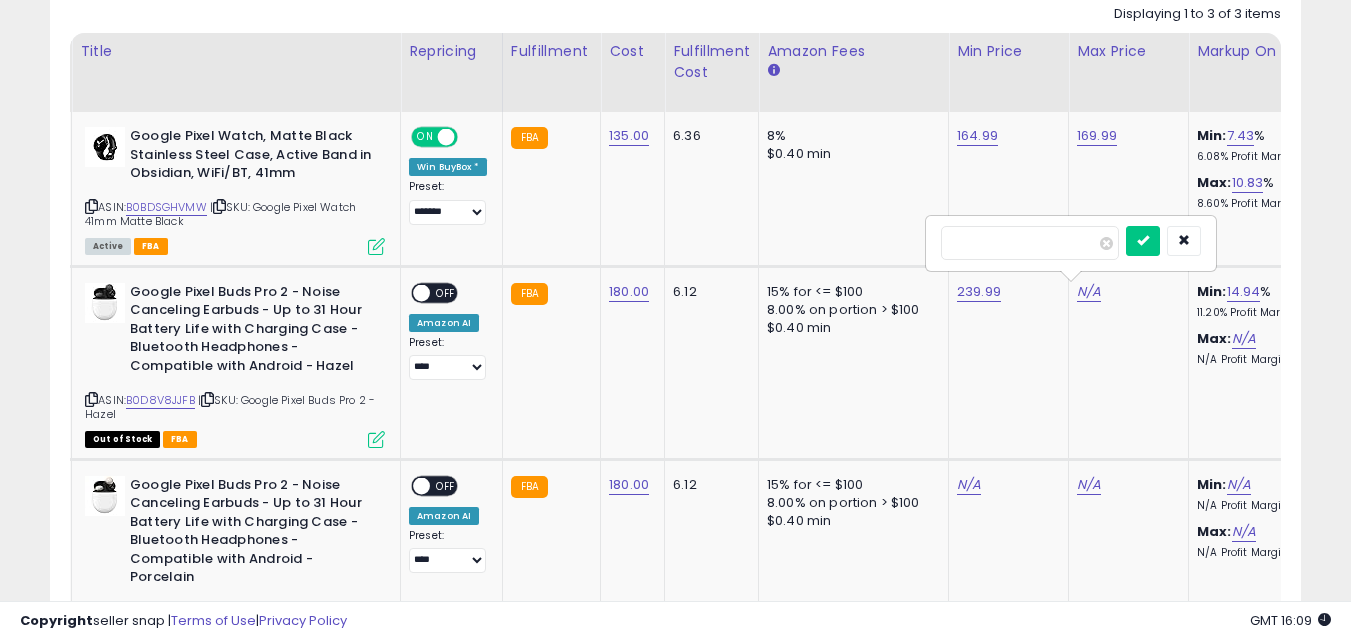 type on "***" 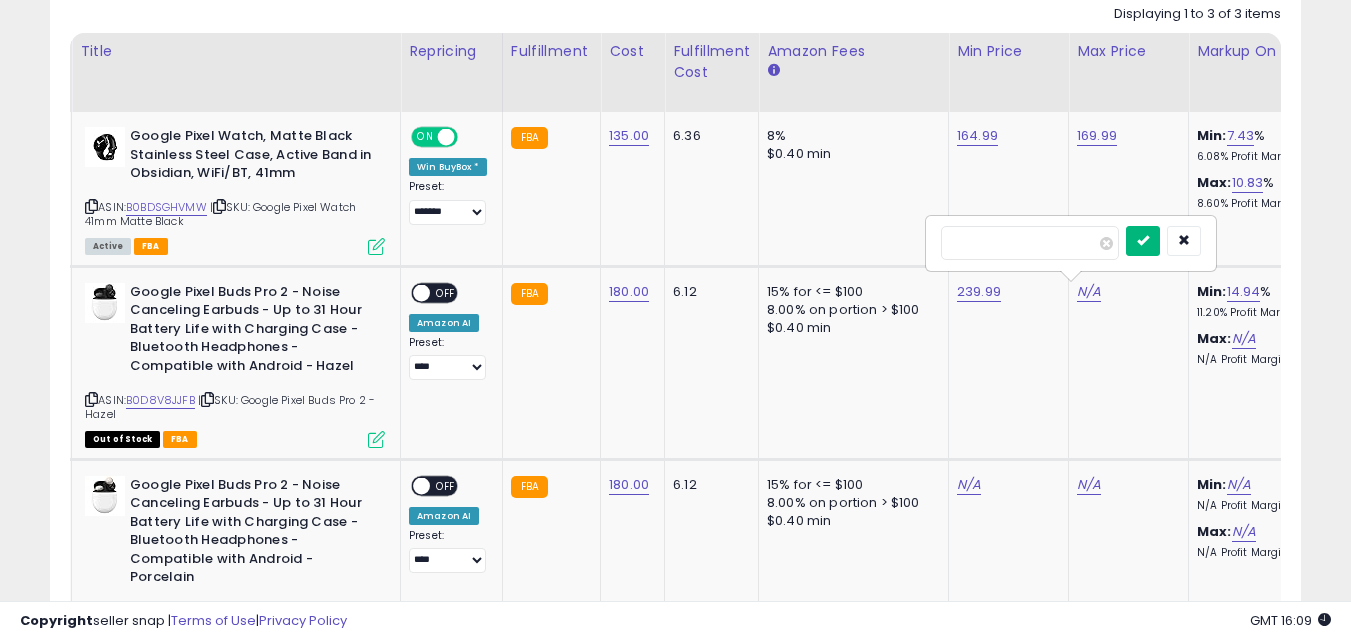 type on "******" 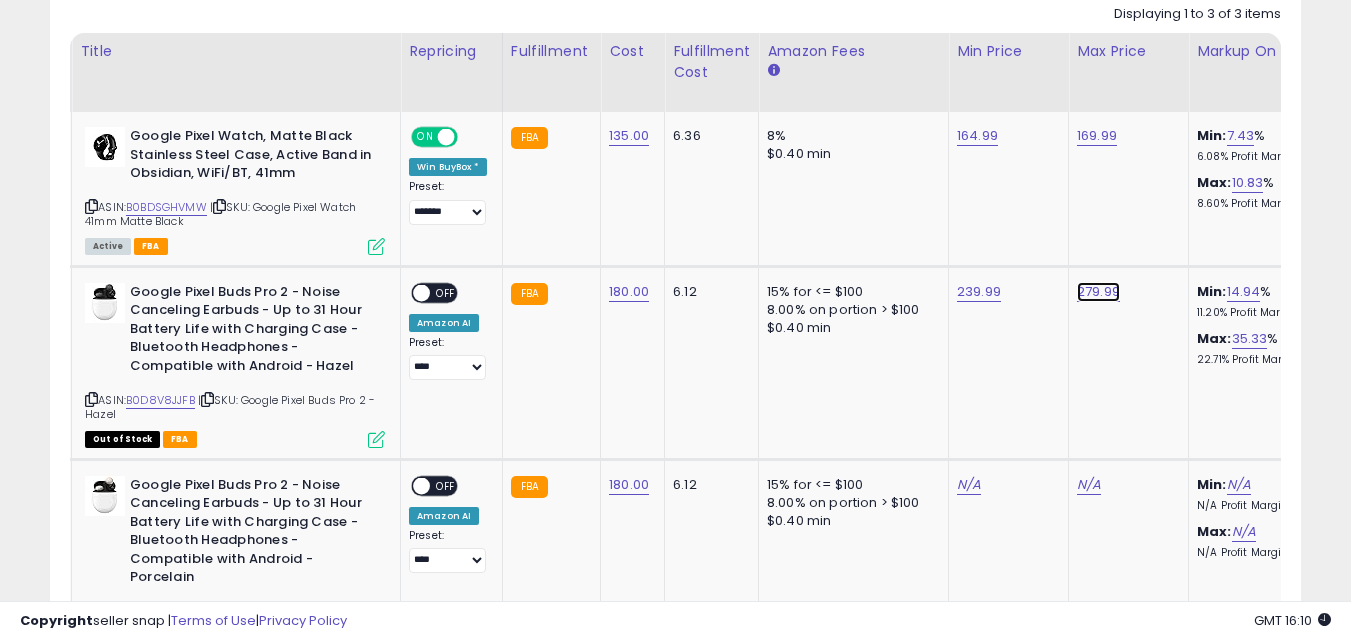 click on "279.99" at bounding box center [1097, 136] 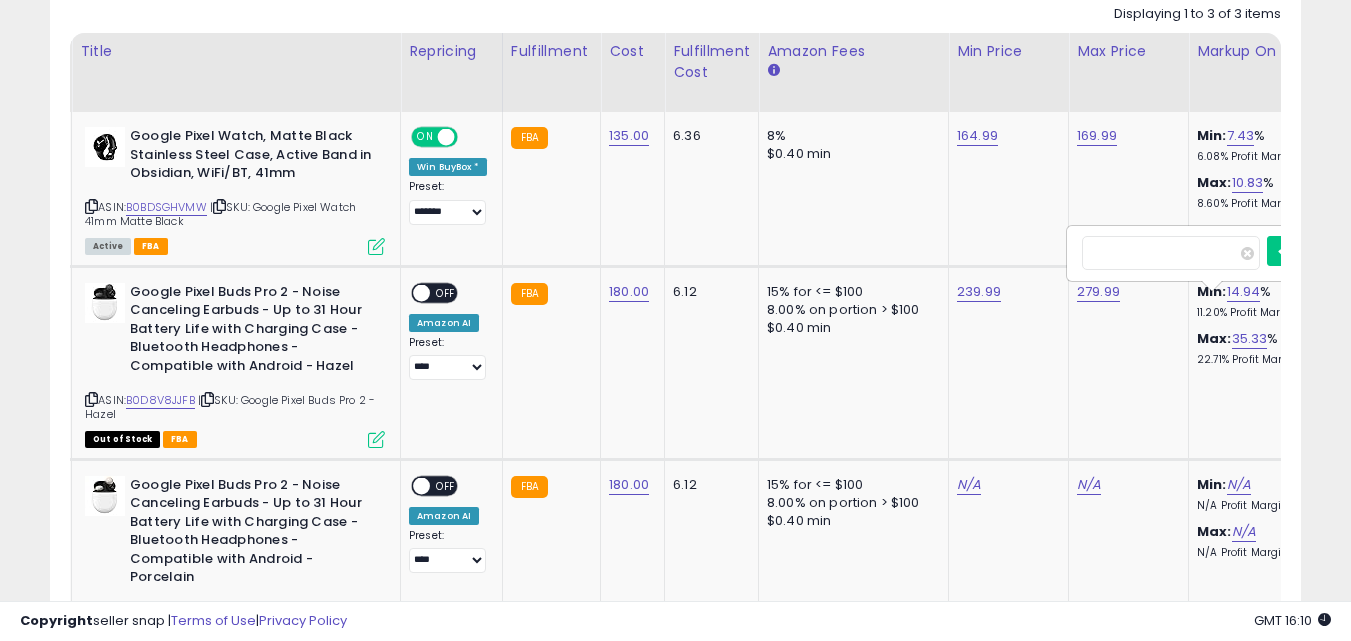 scroll, scrollTop: 0, scrollLeft: 52, axis: horizontal 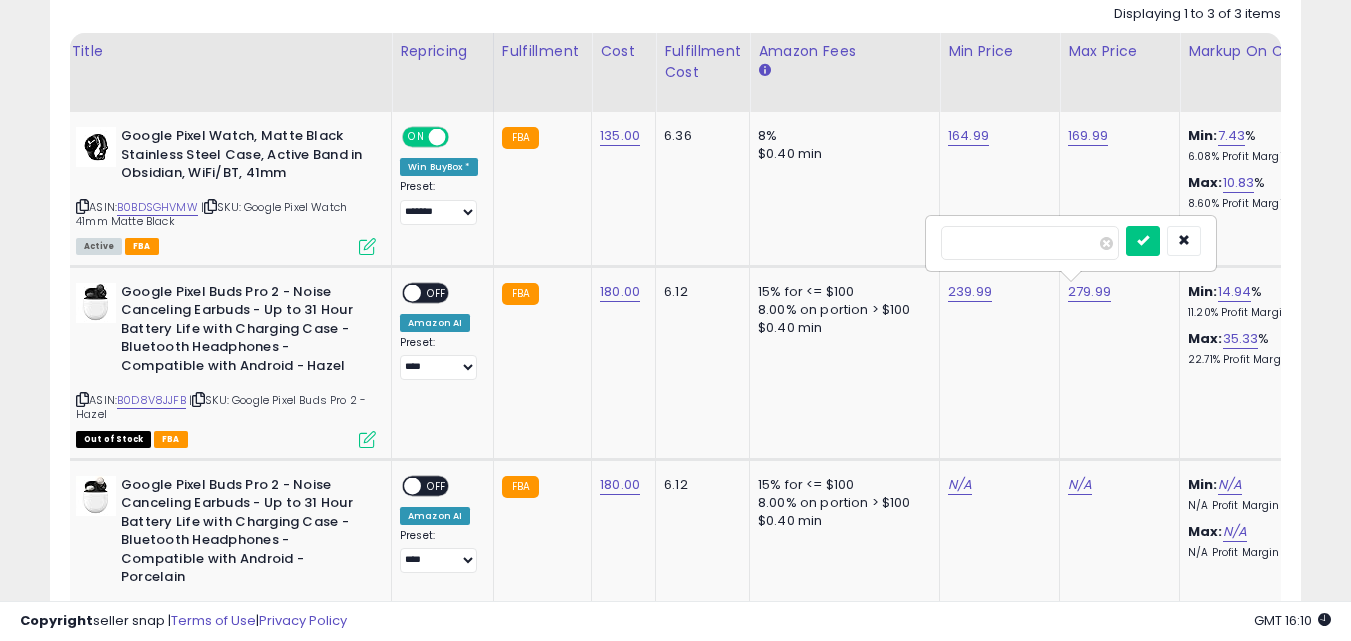 click on "******" at bounding box center (1030, 243) 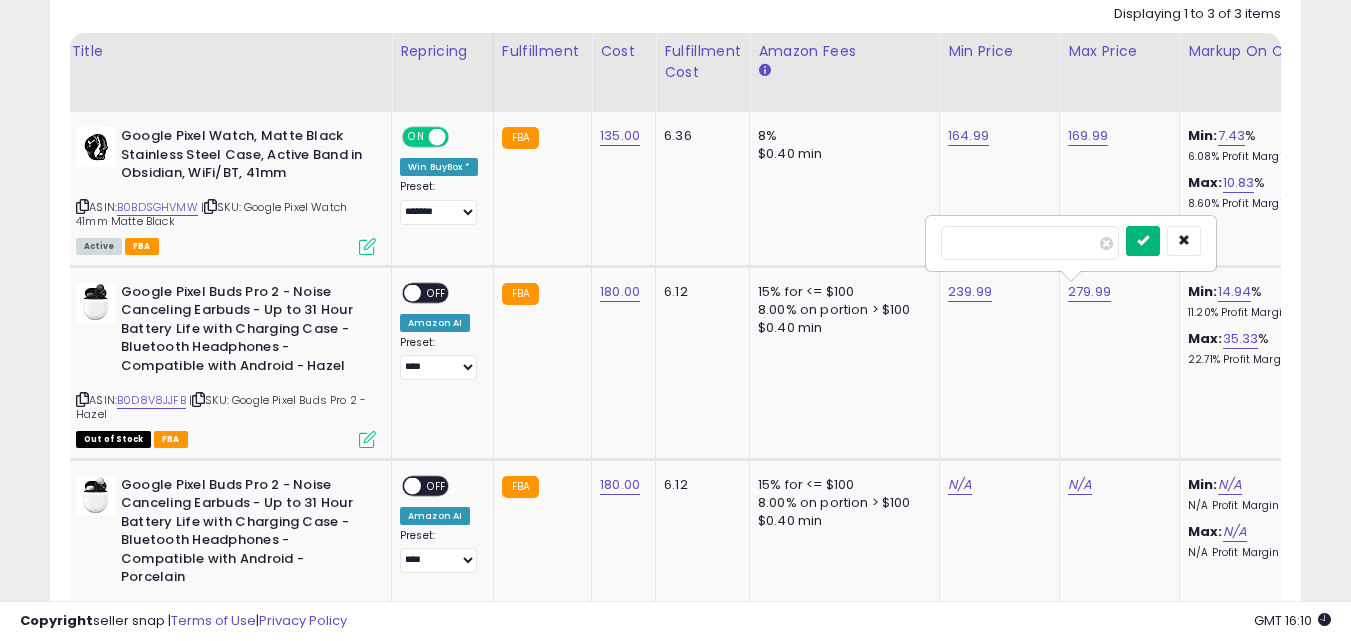 click at bounding box center [1143, 241] 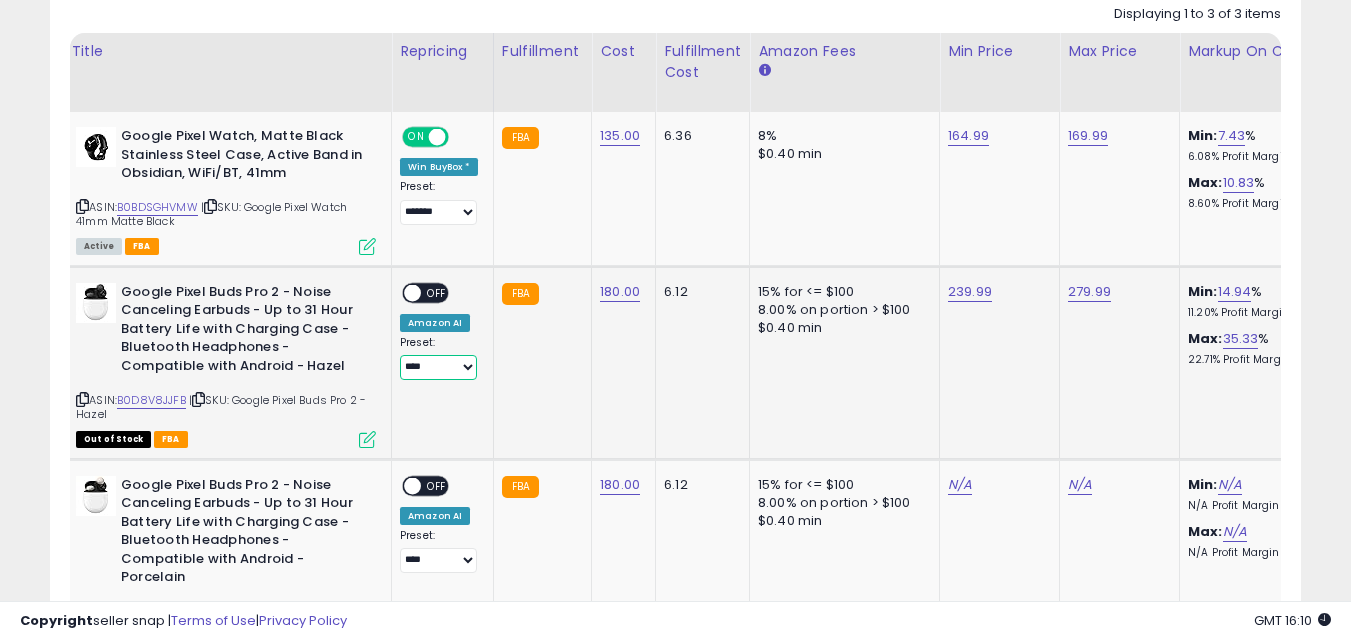 click on "**********" at bounding box center (438, 367) 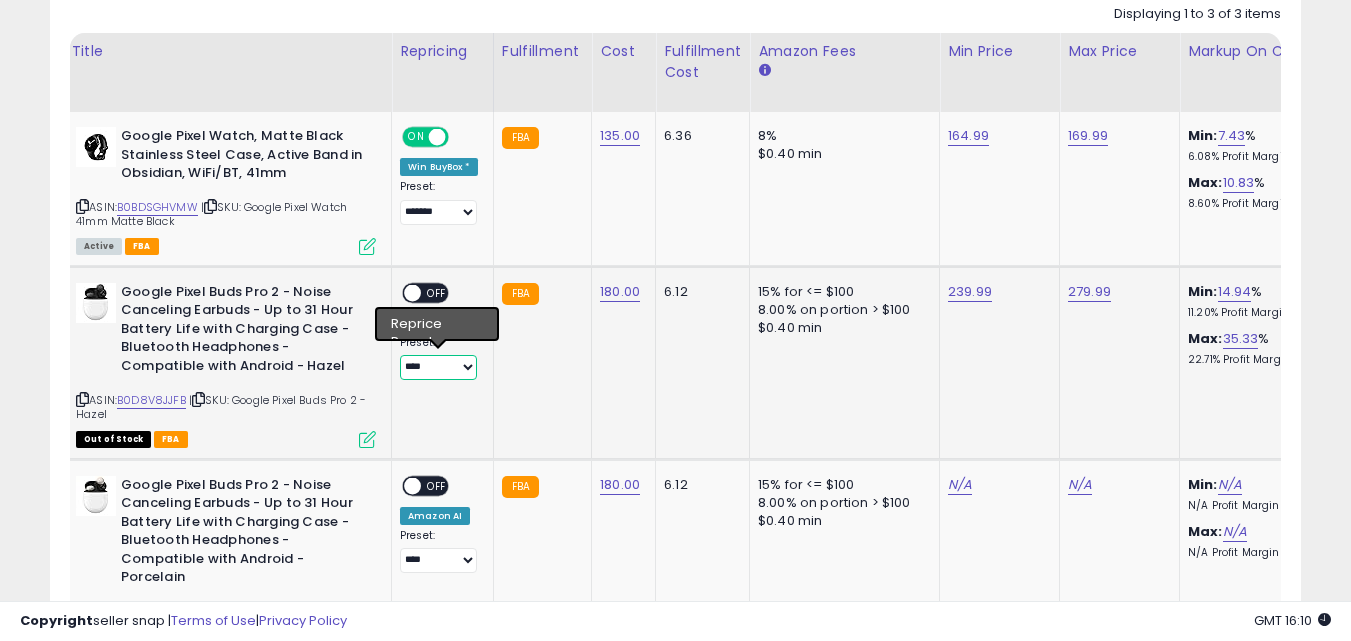 select on "*******" 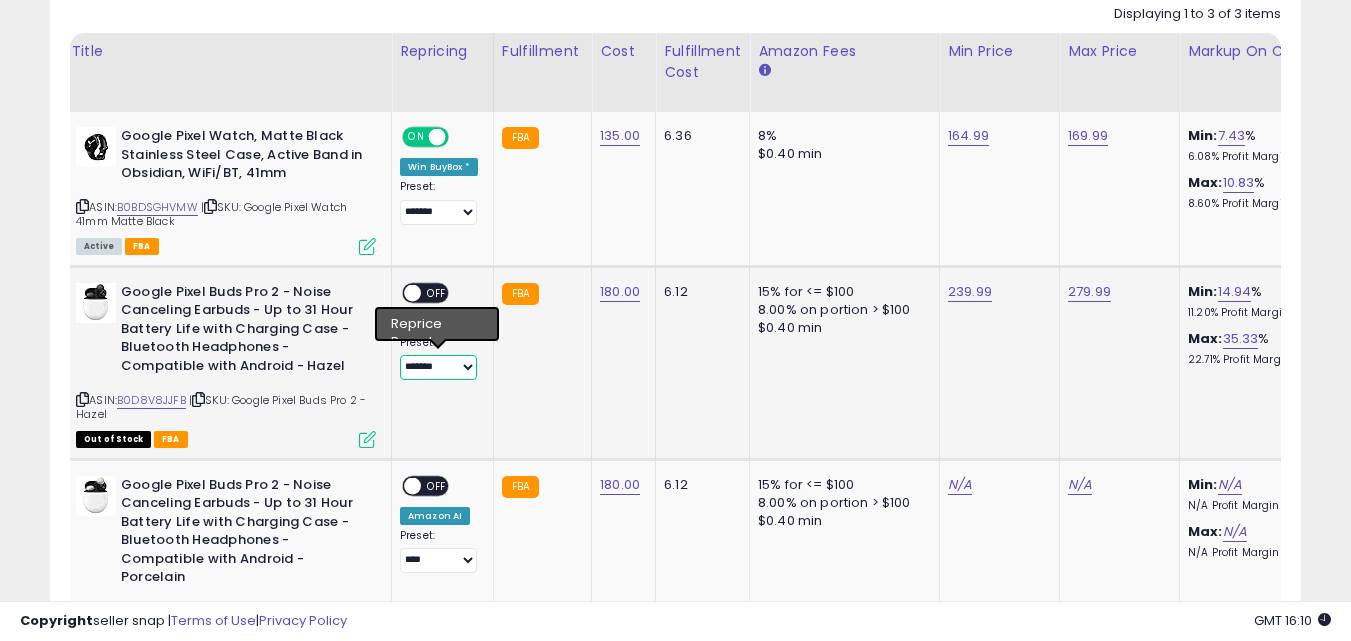 click on "**********" at bounding box center [438, 367] 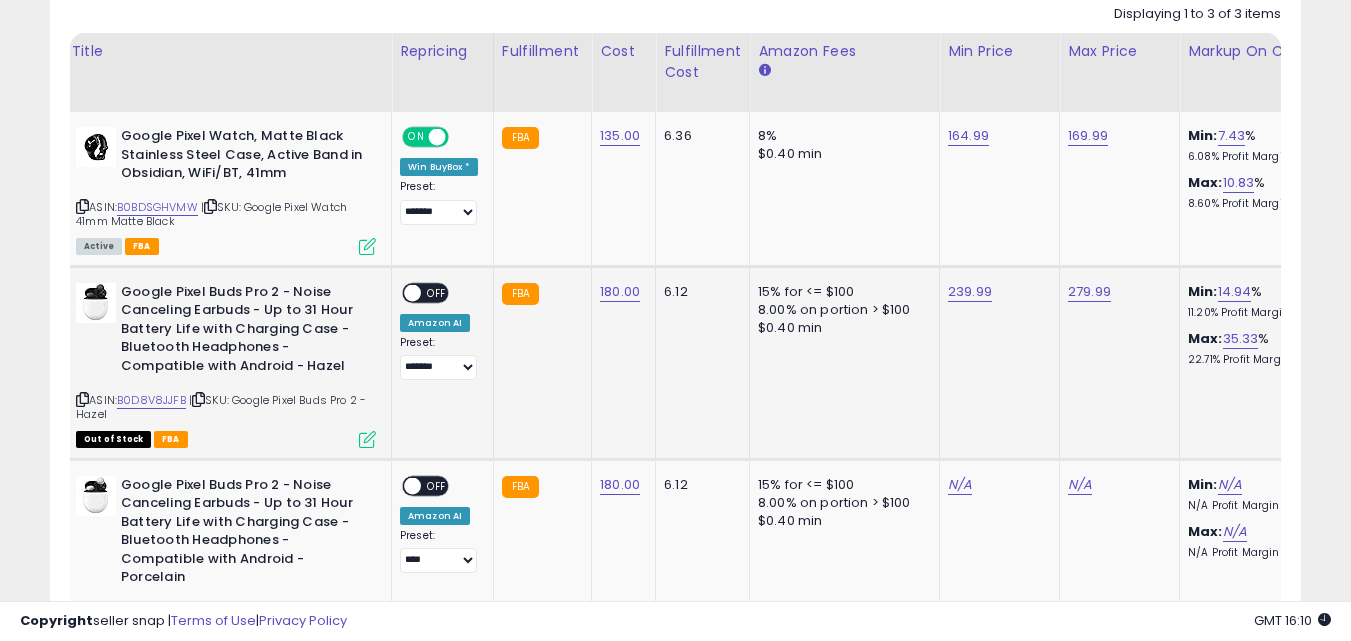 click on "OFF" at bounding box center (437, 292) 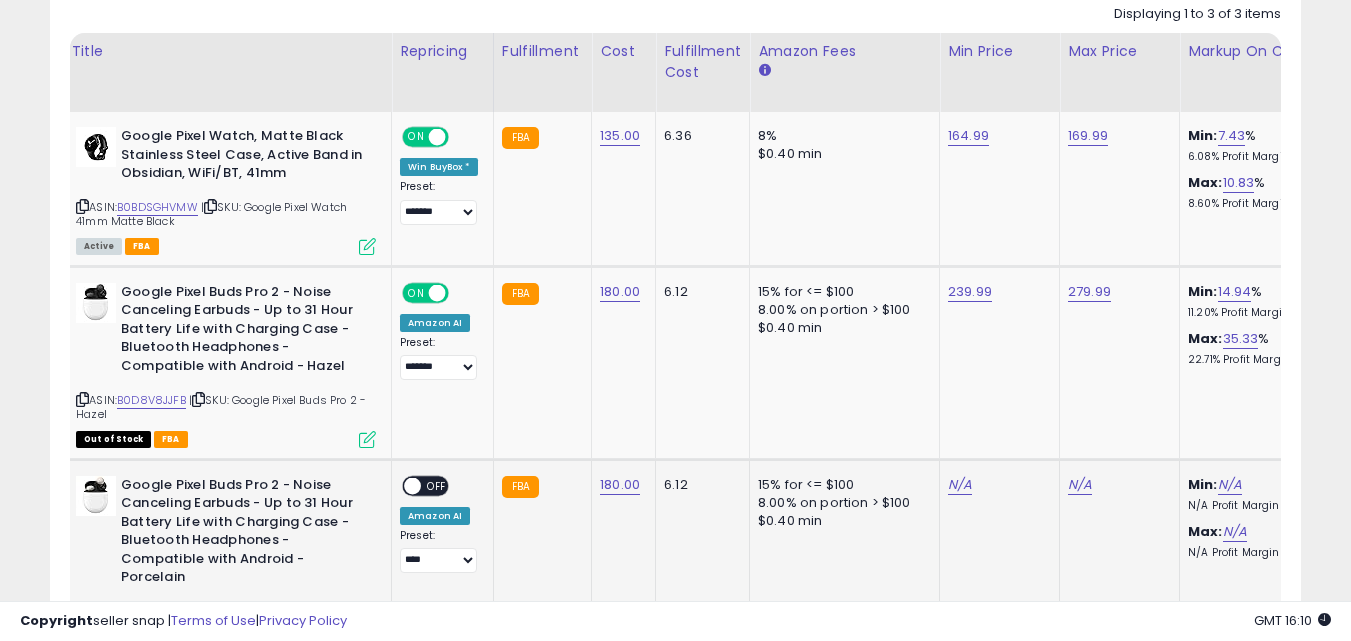 click on "OFF" at bounding box center [437, 485] 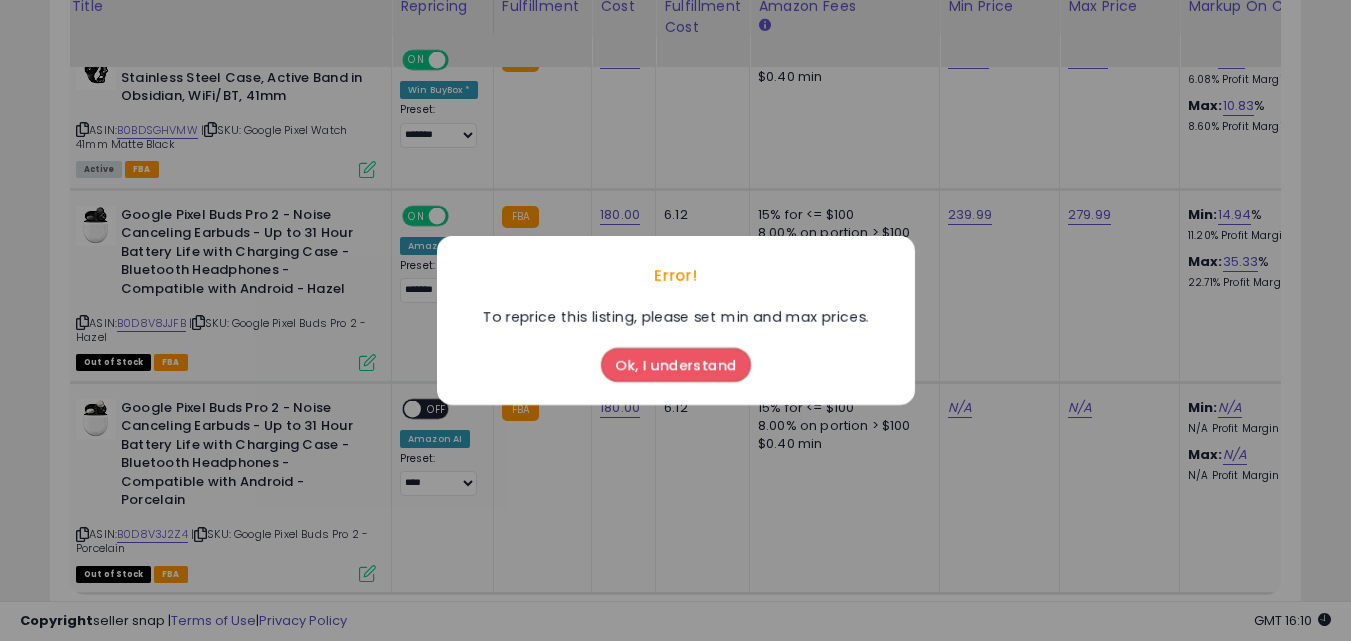 scroll, scrollTop: 1038, scrollLeft: 0, axis: vertical 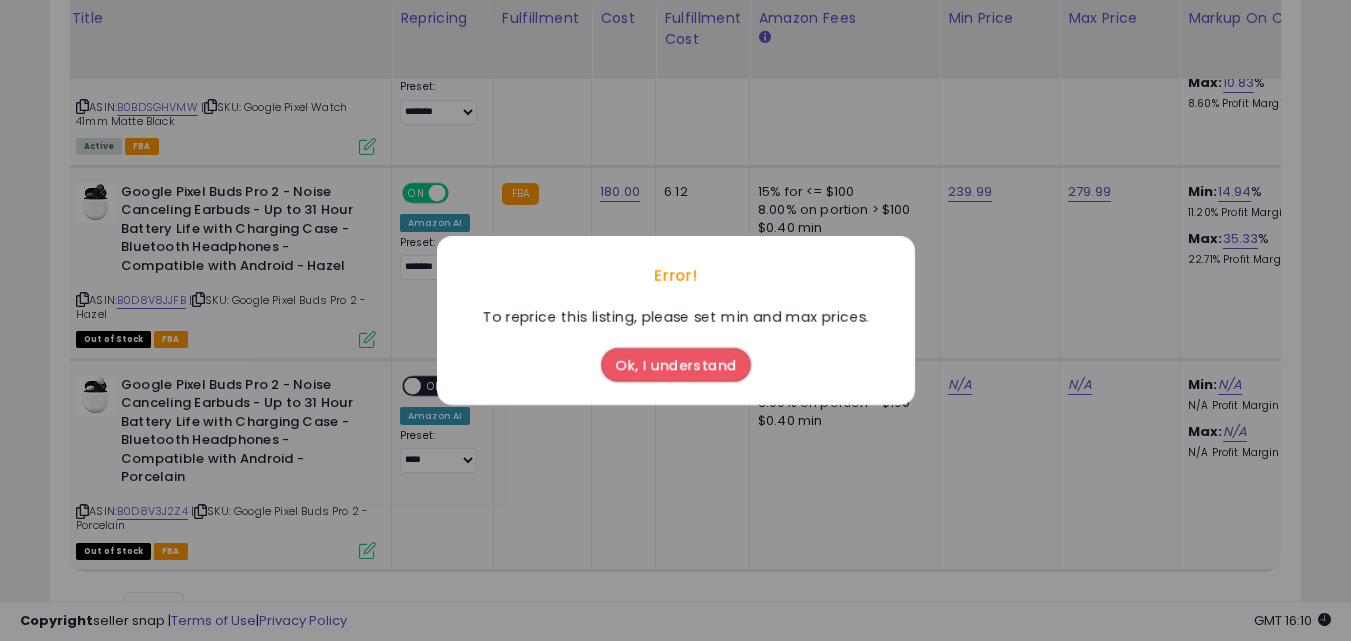 click on "Ok, I understand" at bounding box center [676, 365] 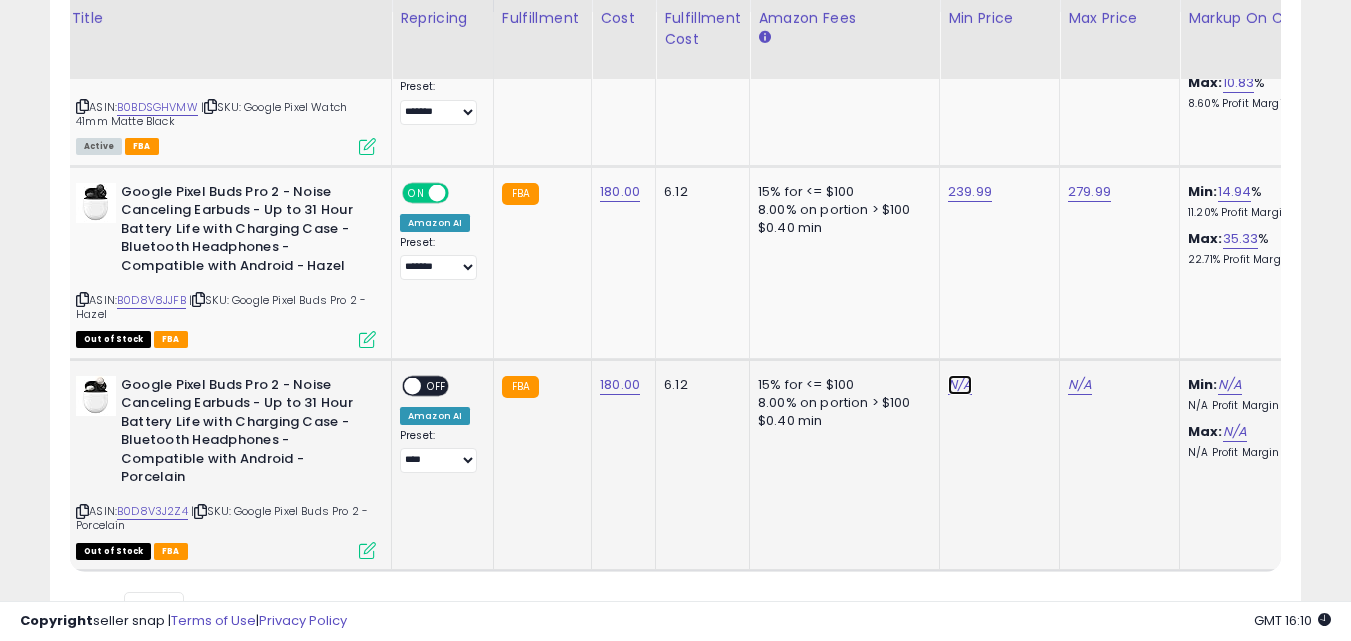 click on "N/A" at bounding box center [960, 385] 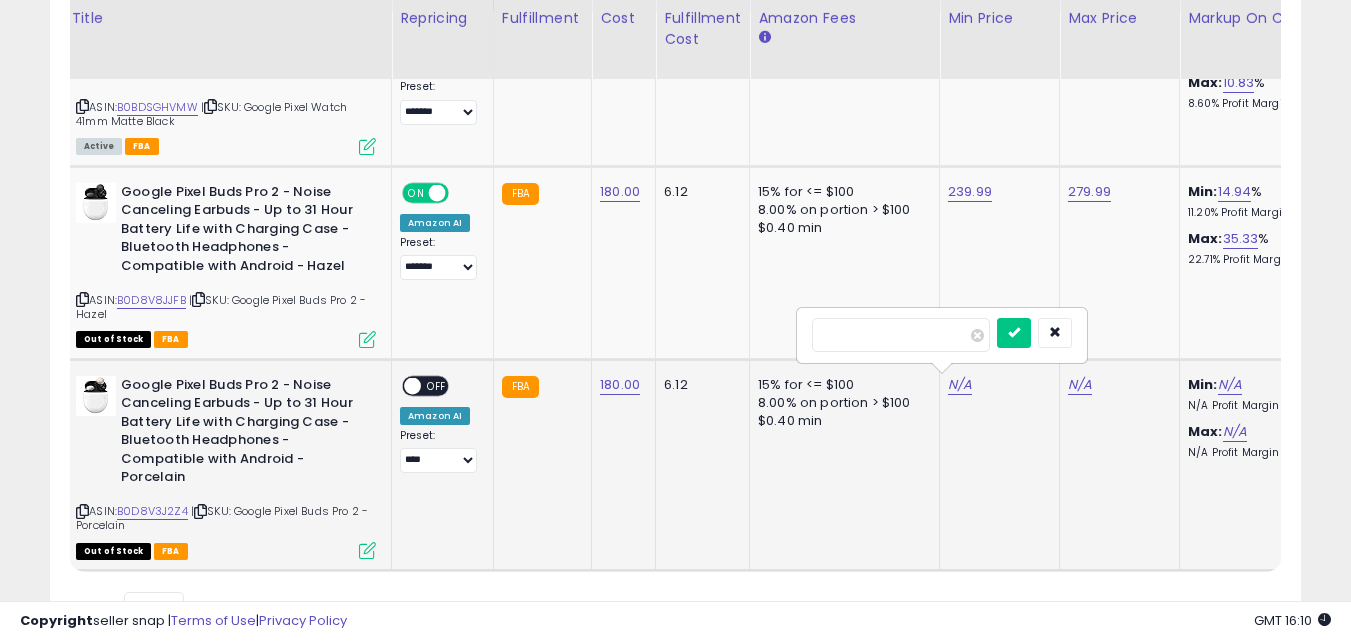 type on "***" 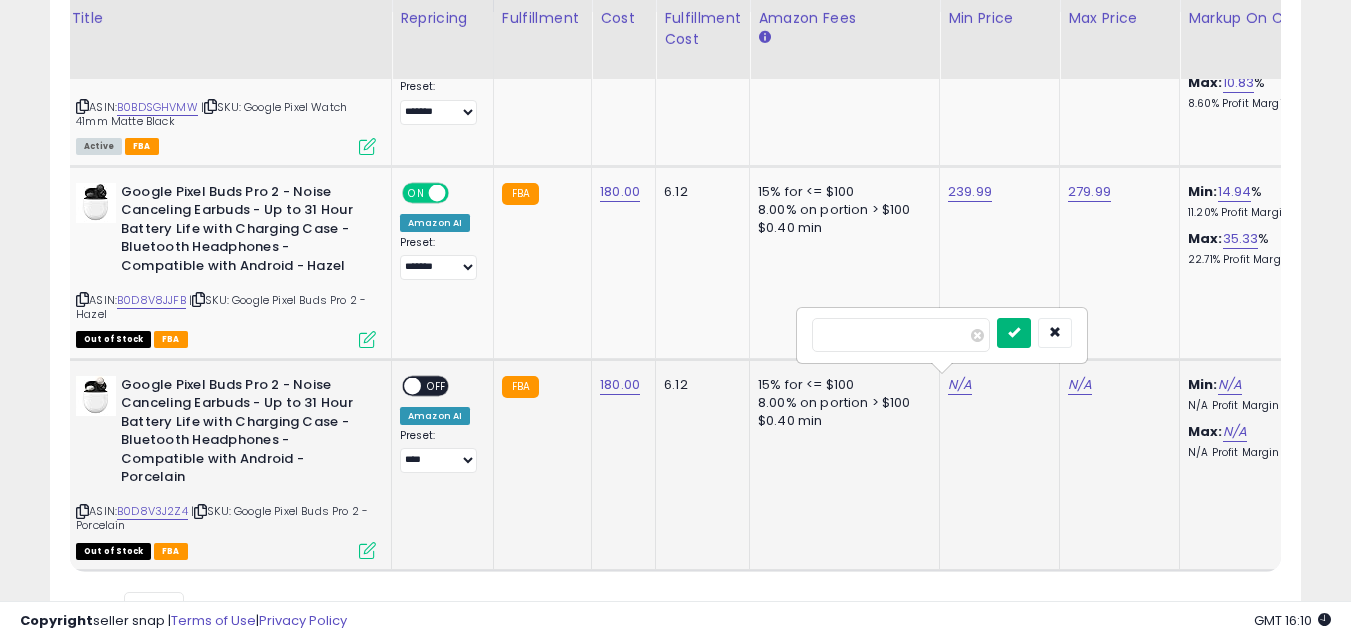 type on "******" 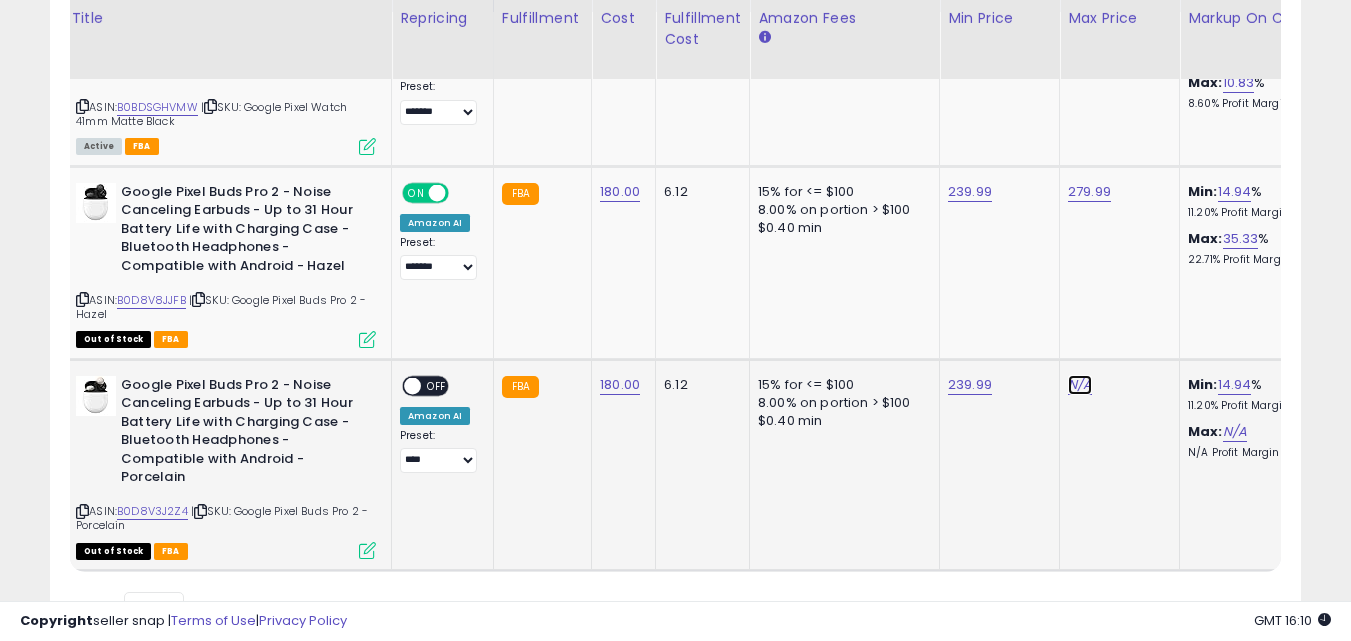 click on "N/A" at bounding box center (1080, 385) 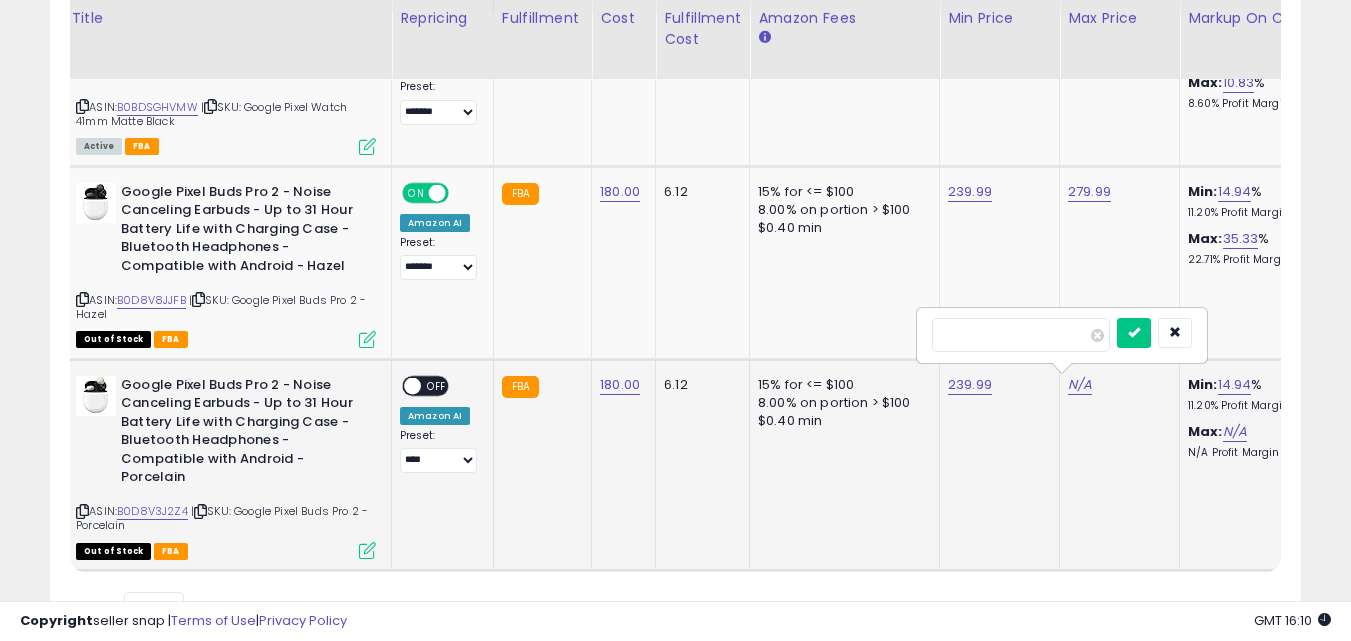 type on "***" 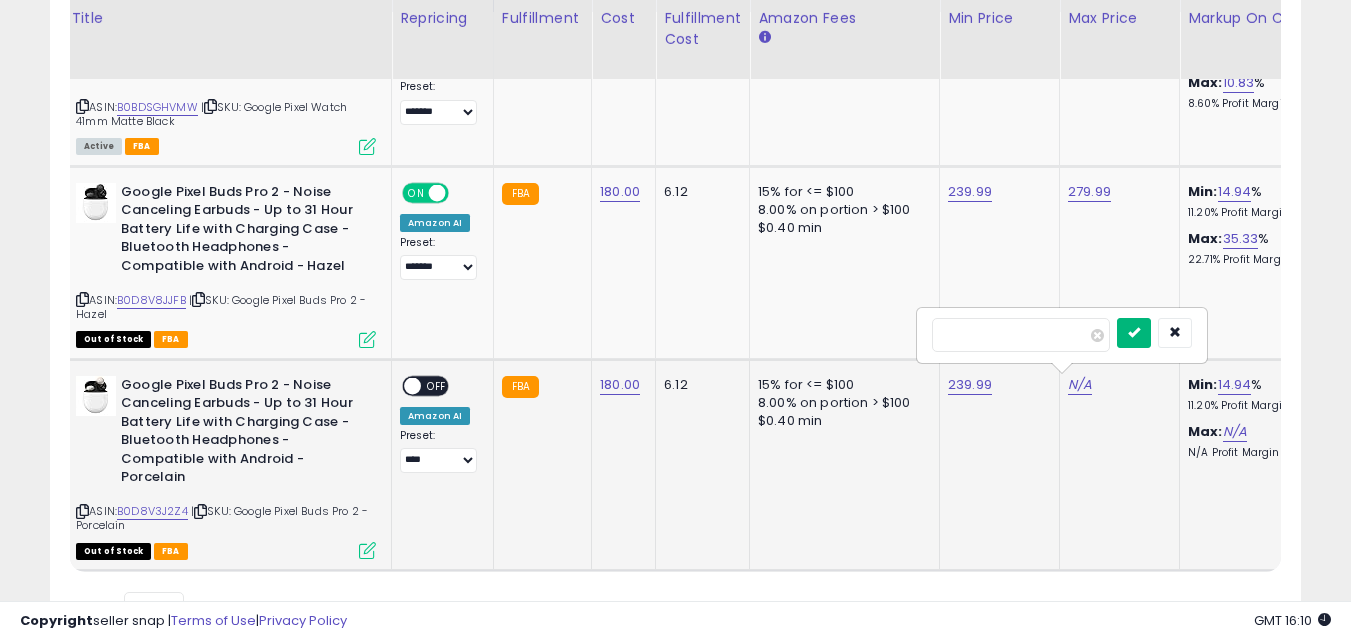 type on "******" 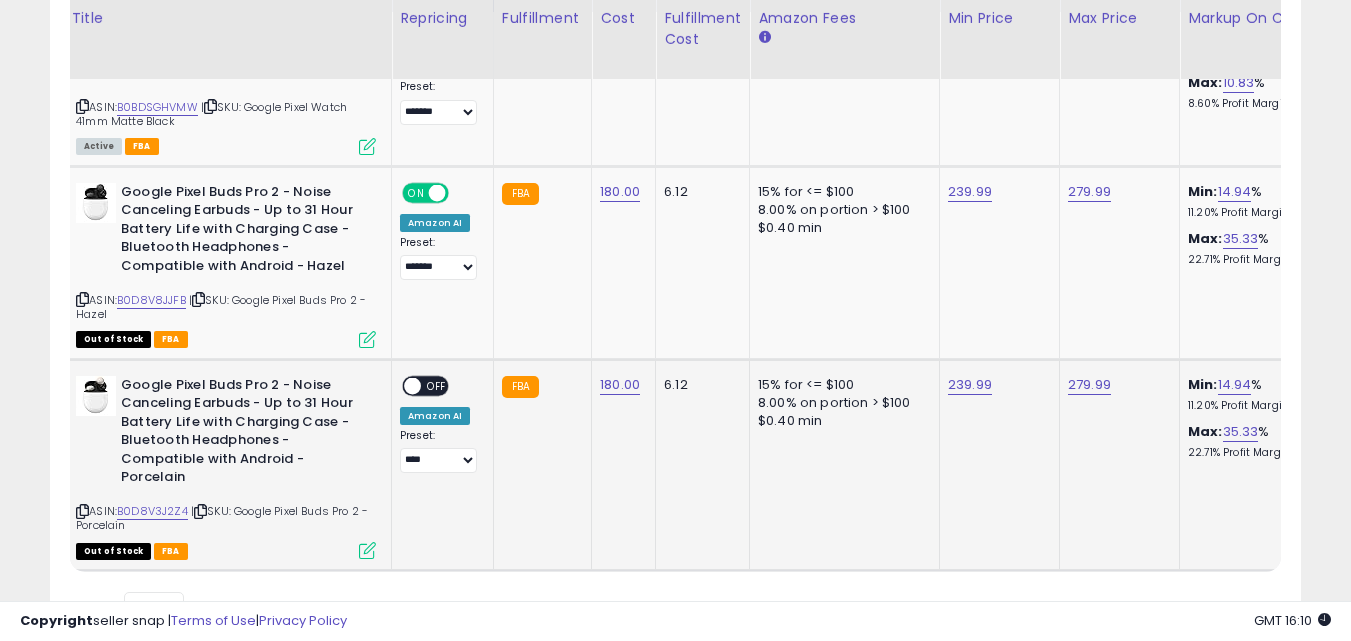 click on "OFF" at bounding box center (437, 385) 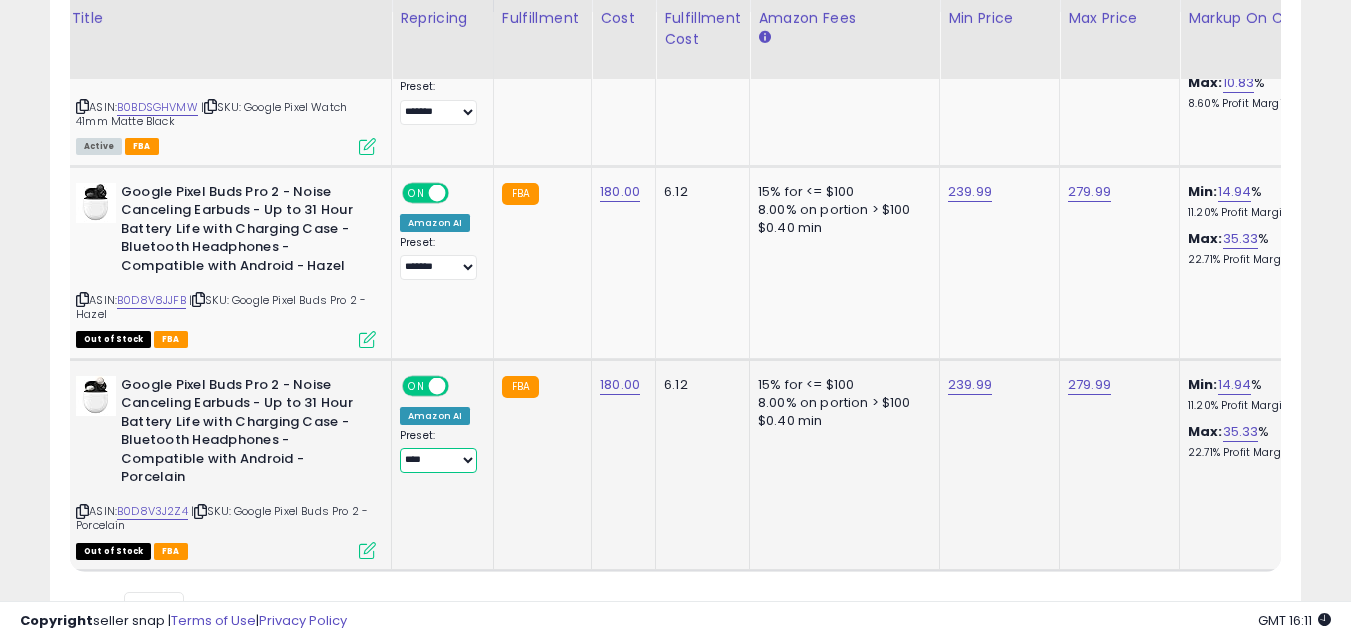 click on "**********" at bounding box center (438, 460) 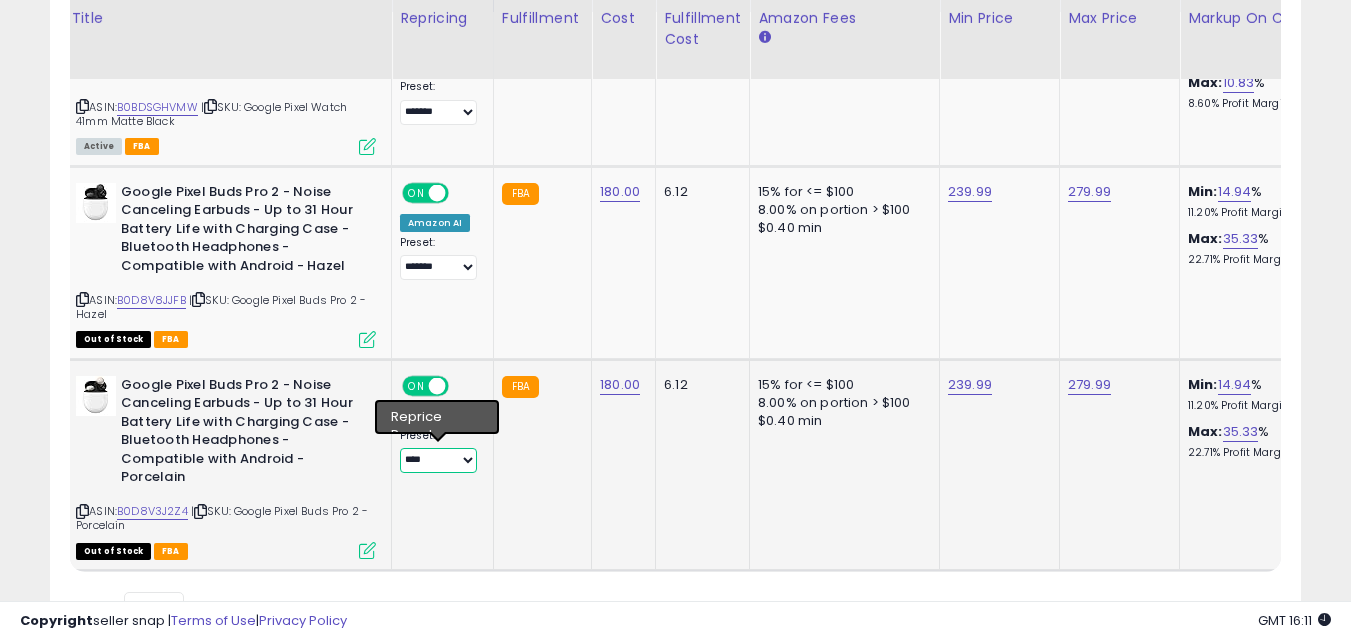 select on "*******" 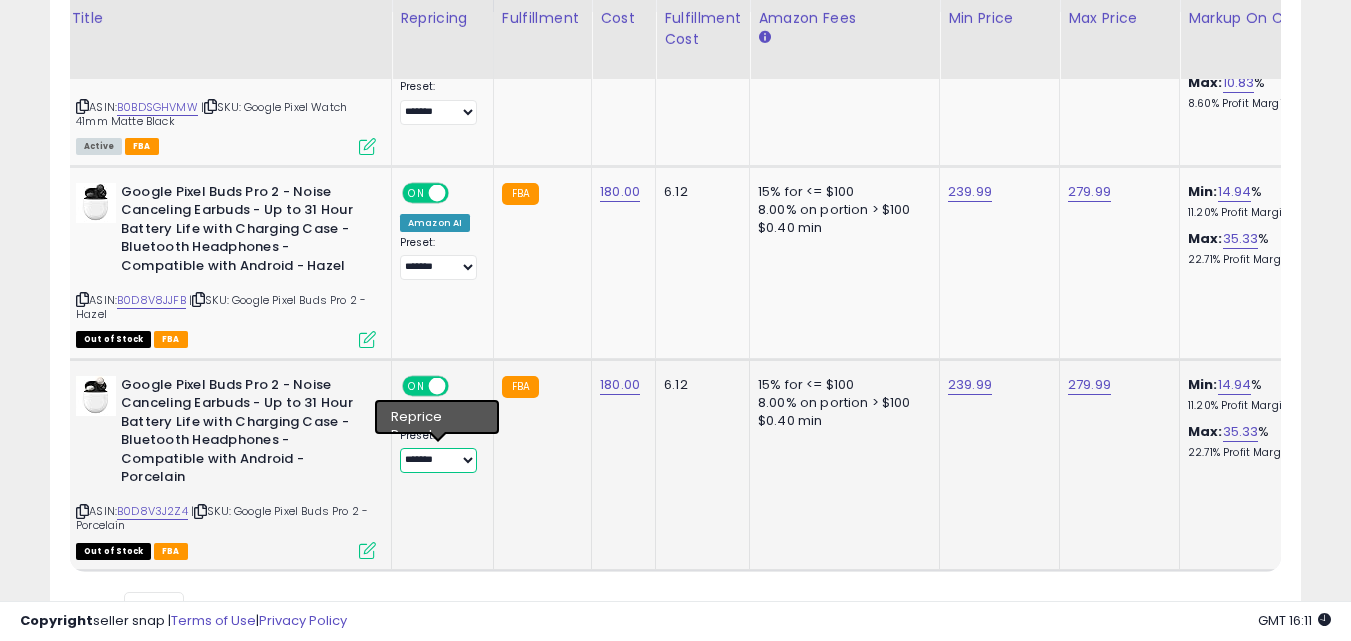 click on "**********" at bounding box center (438, 460) 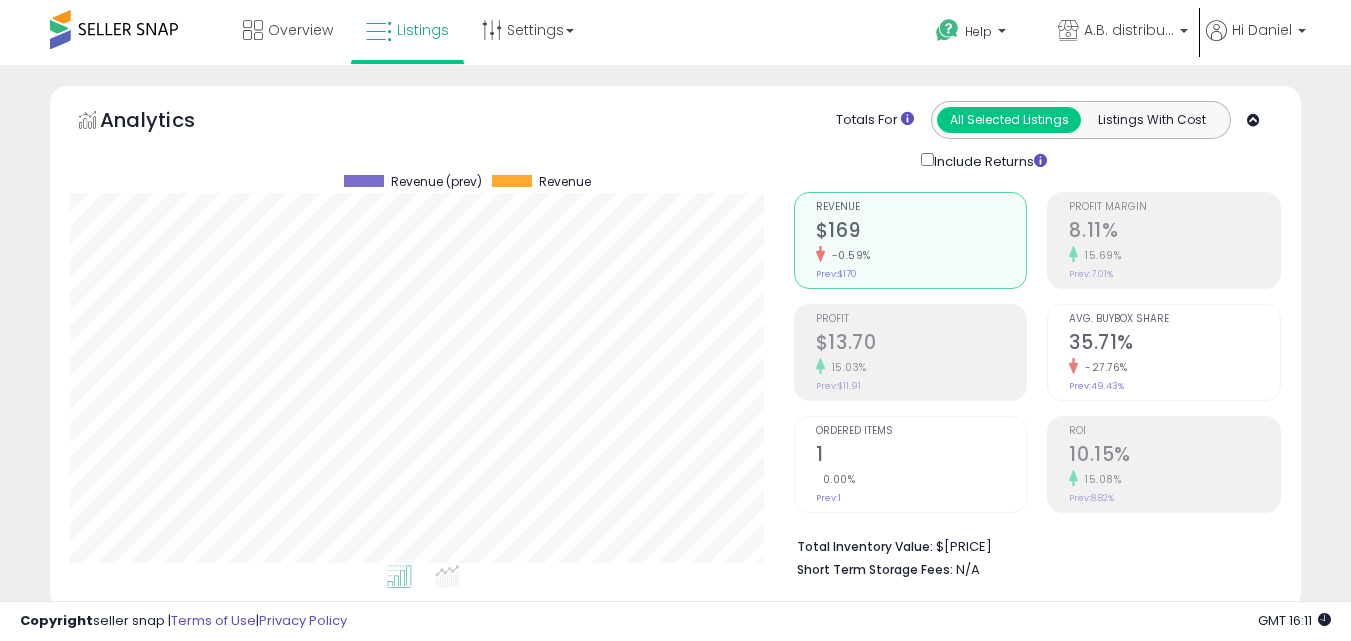 scroll, scrollTop: 400, scrollLeft: 0, axis: vertical 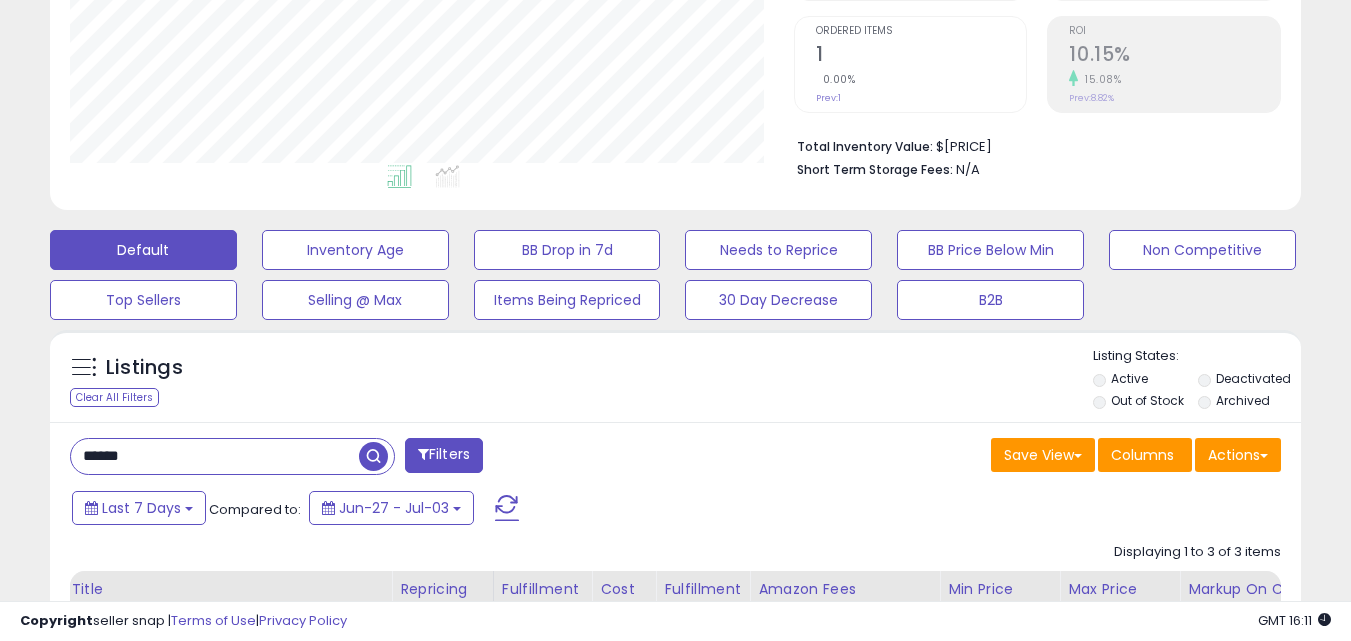 drag, startPoint x: 173, startPoint y: 461, endPoint x: 33, endPoint y: 454, distance: 140.1749 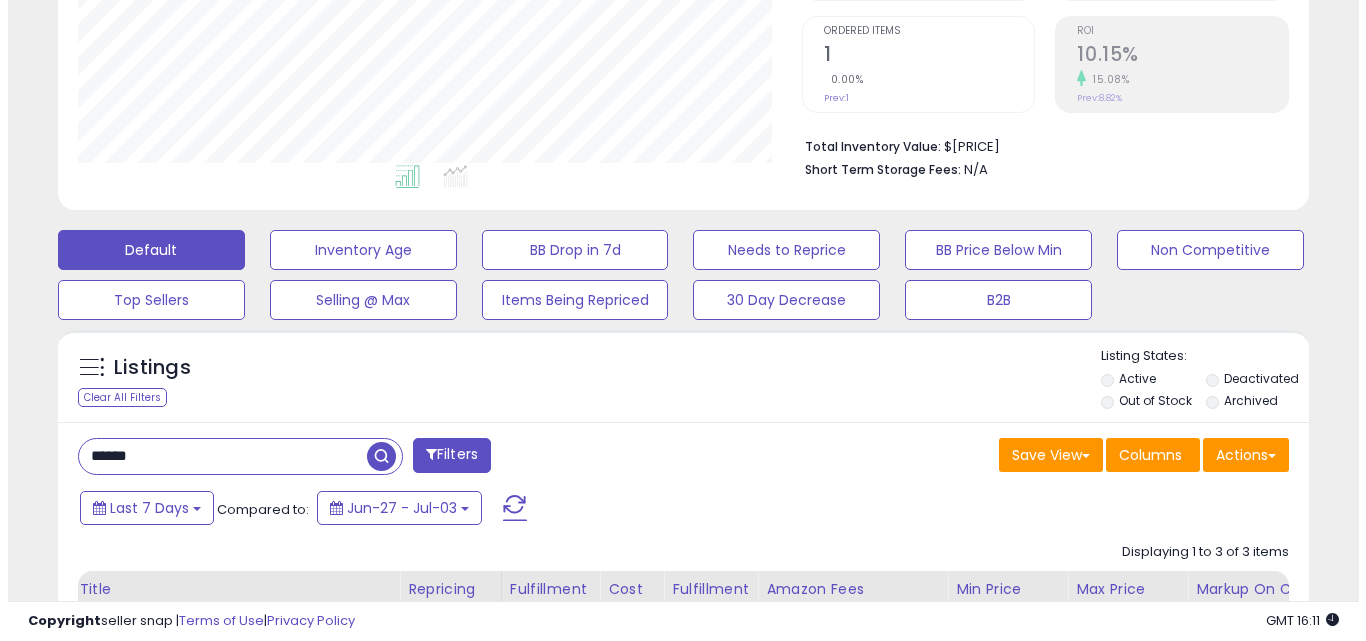 scroll, scrollTop: 410, scrollLeft: 732, axis: both 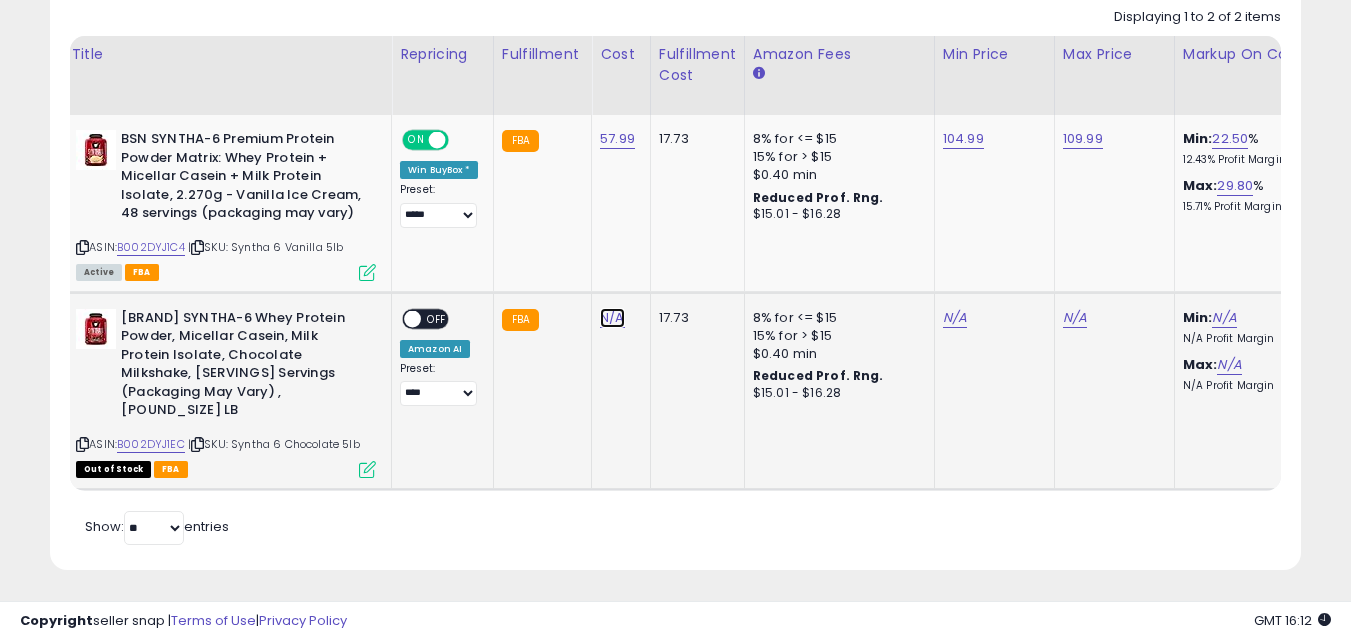 click on "N/A" at bounding box center (612, 318) 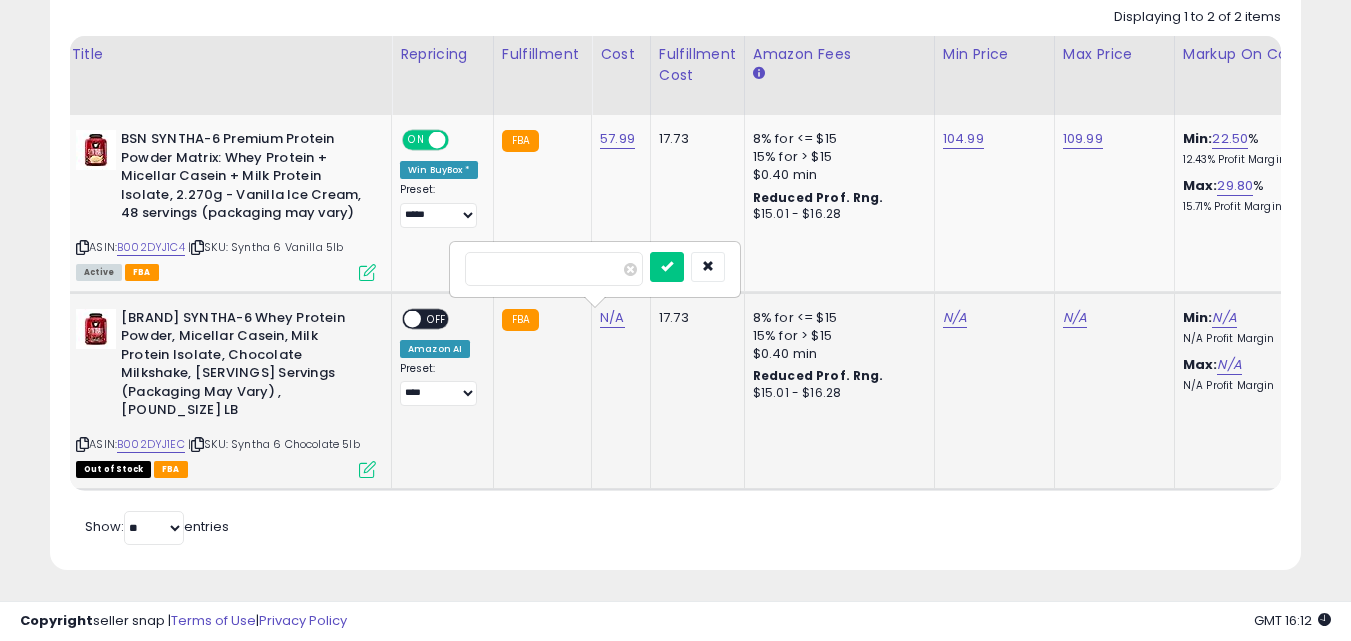 type on "**" 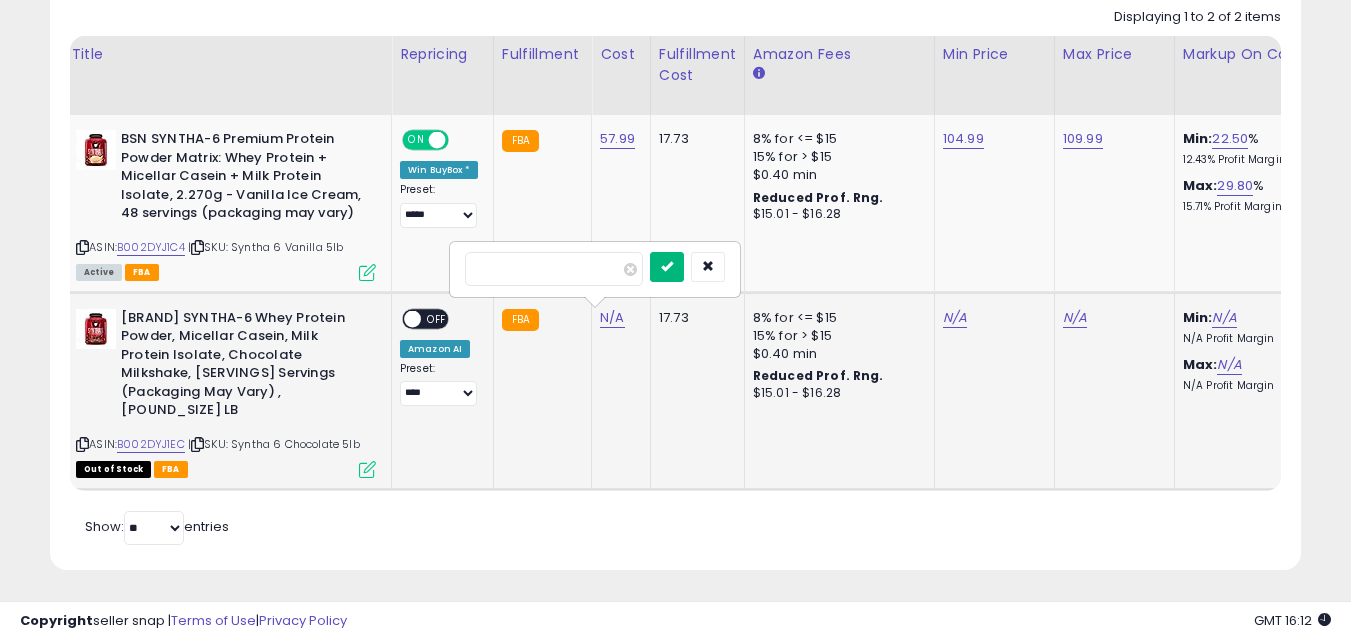 type on "*****" 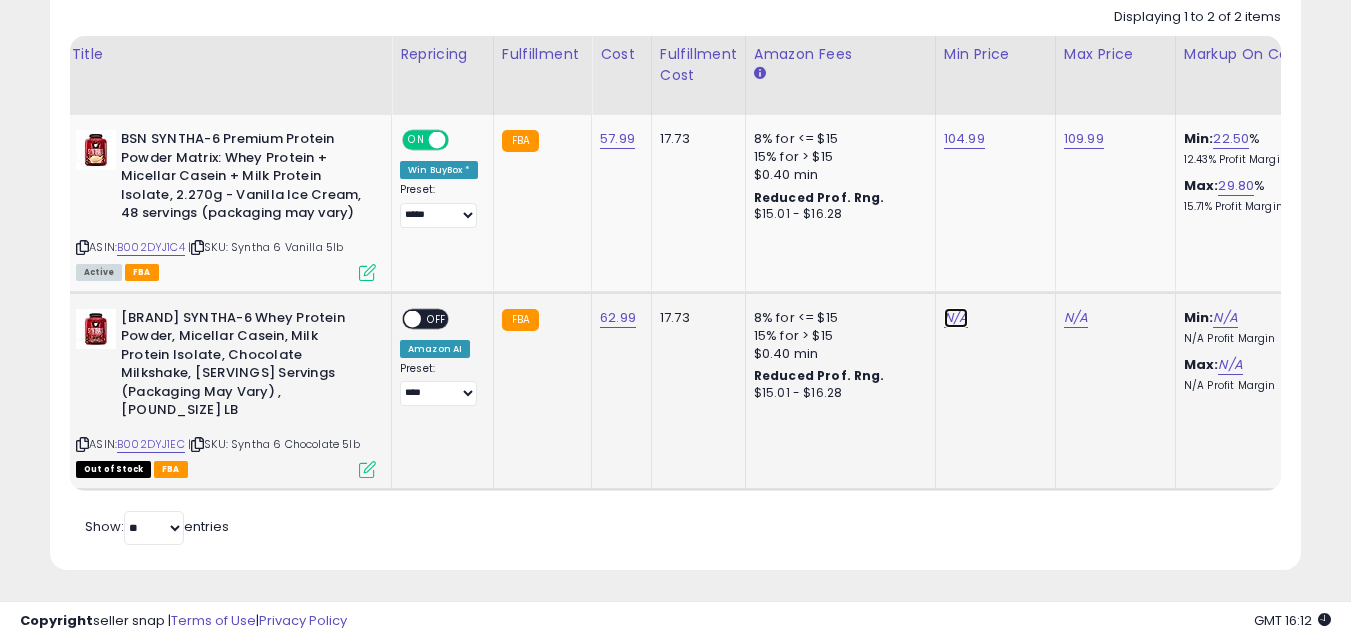 click on "N/A" at bounding box center [956, 318] 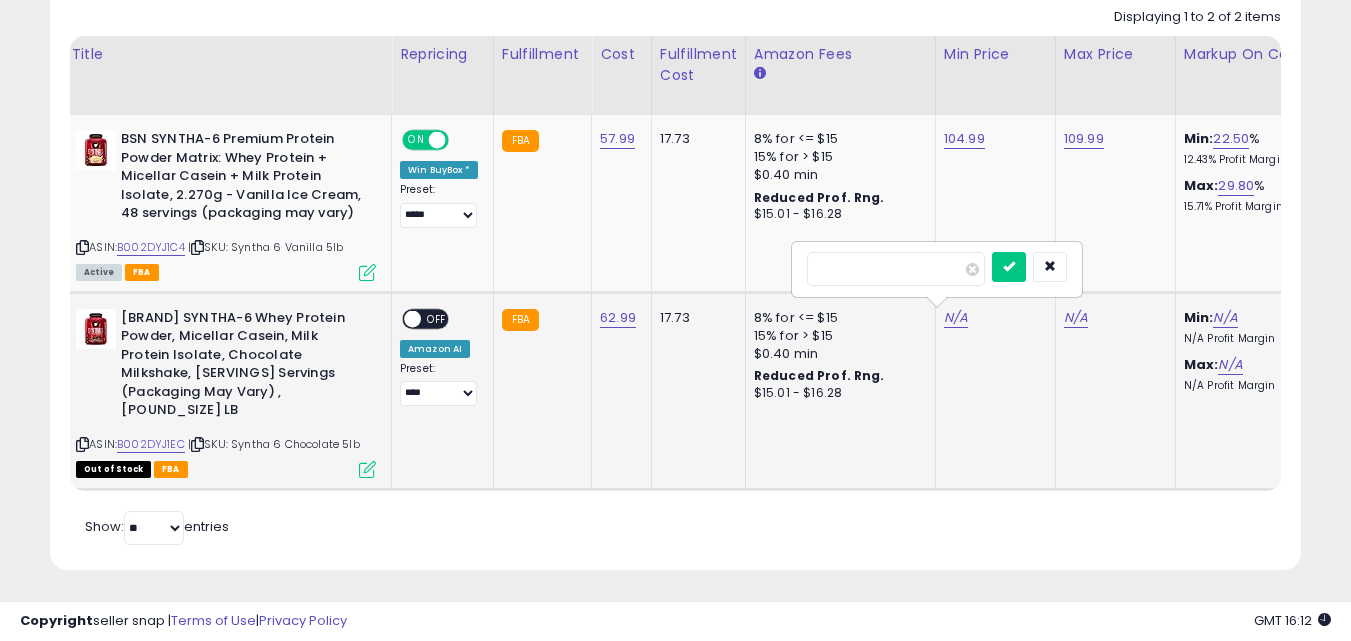 type on "***" 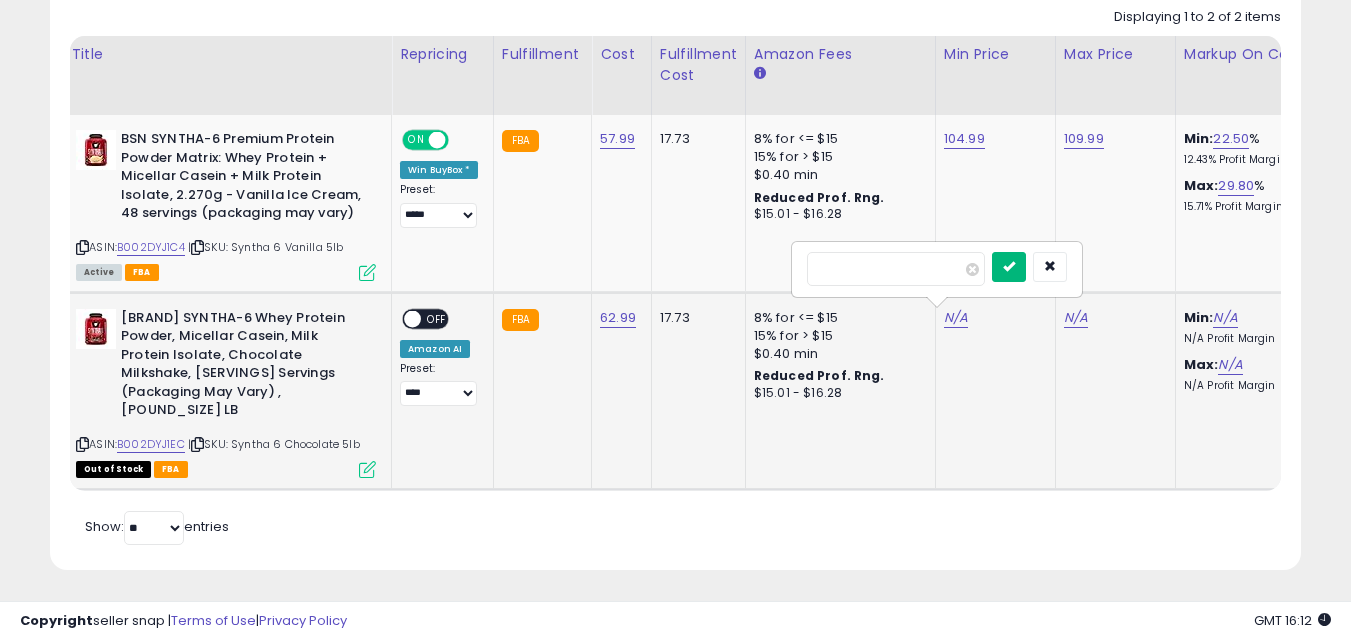 type on "******" 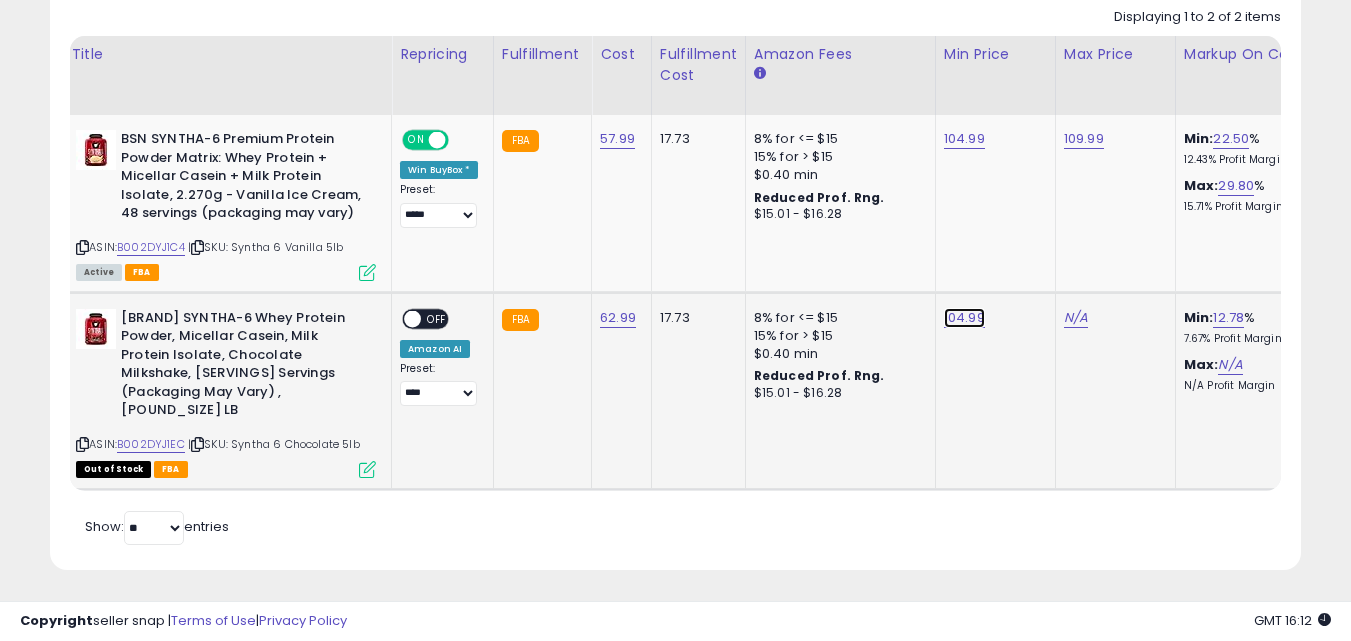 click on "104.99" at bounding box center (964, 139) 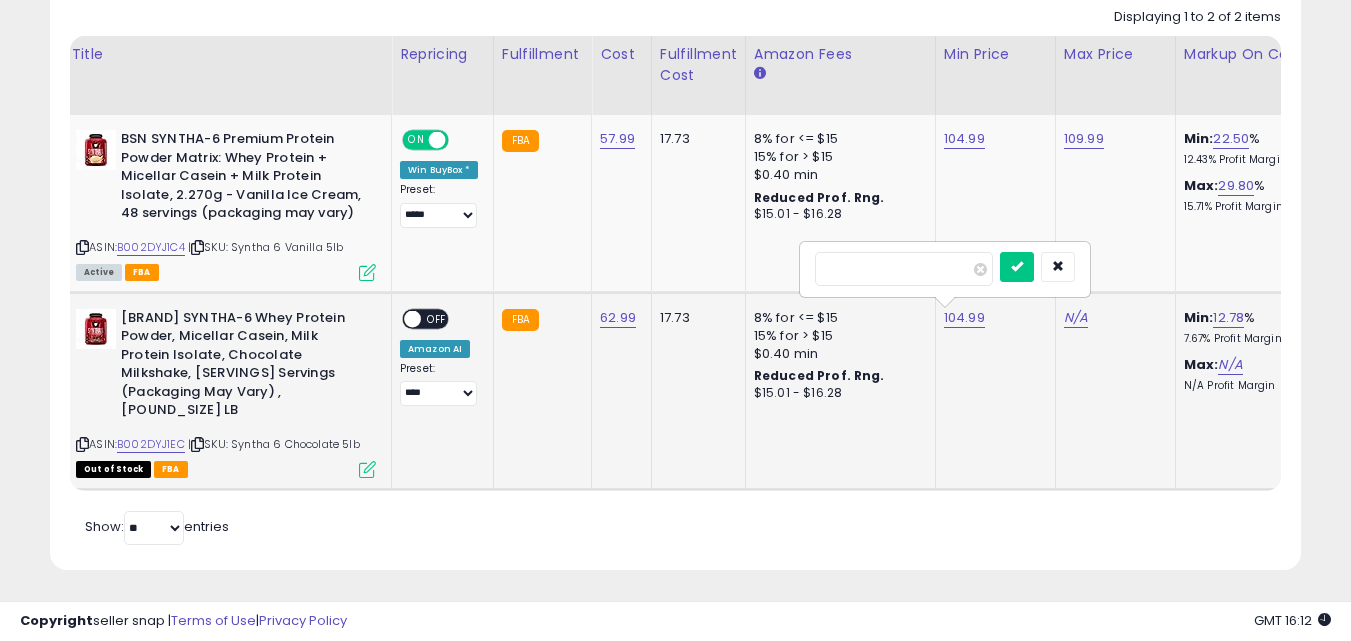 click on "******" at bounding box center [904, 269] 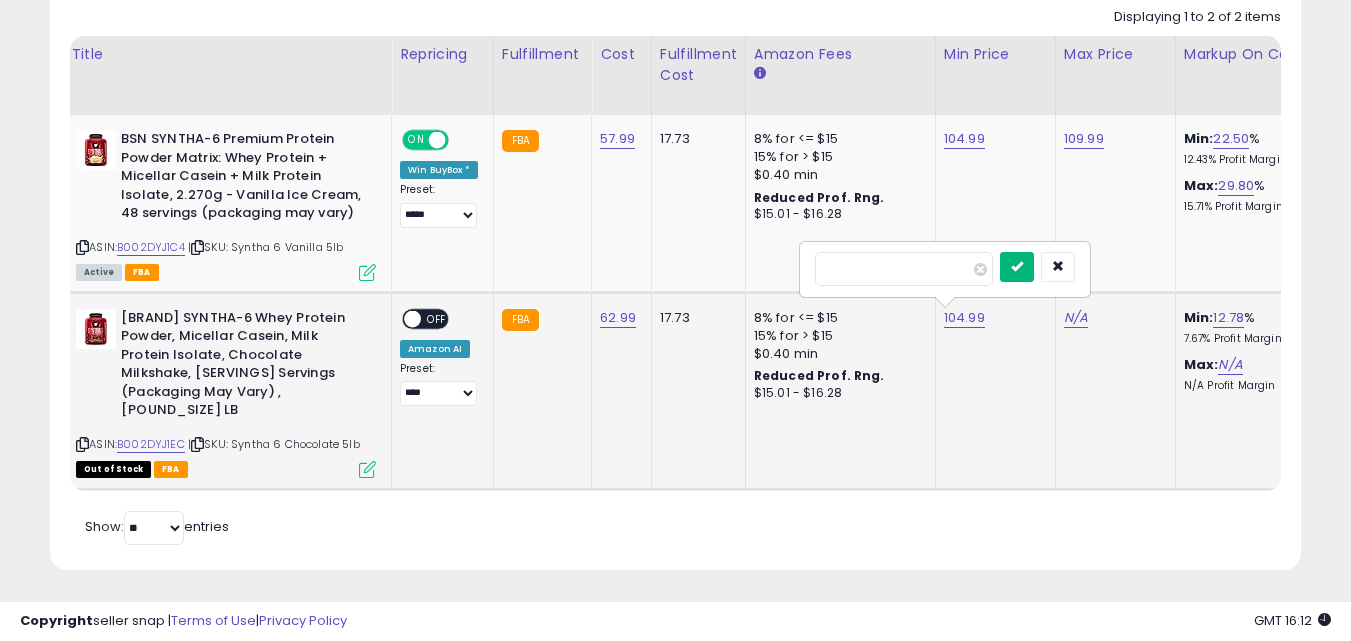type on "******" 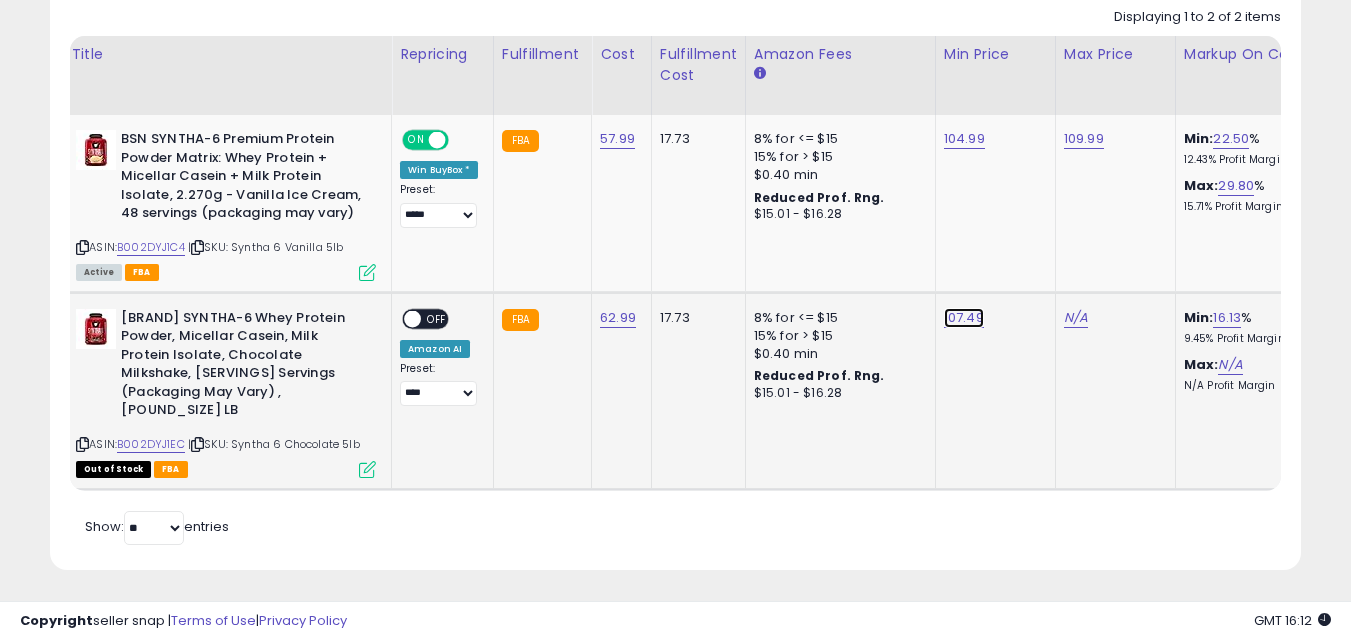 click on "107.49" at bounding box center [964, 139] 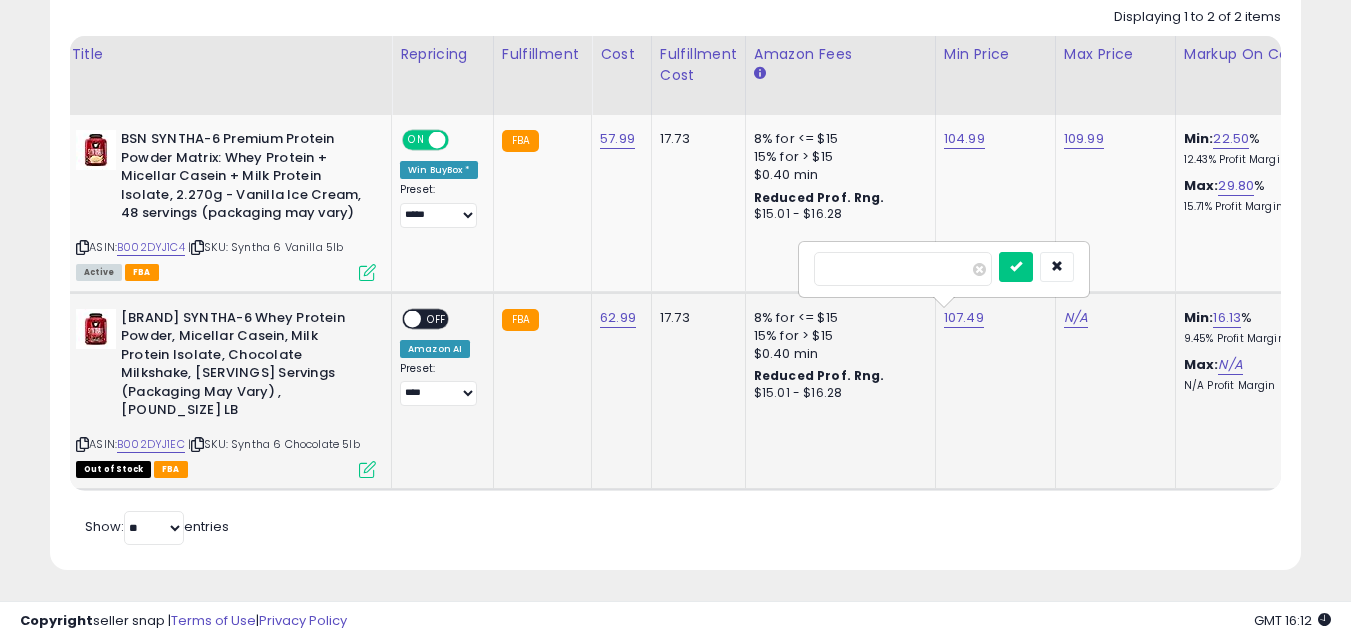 click on "******" at bounding box center [903, 269] 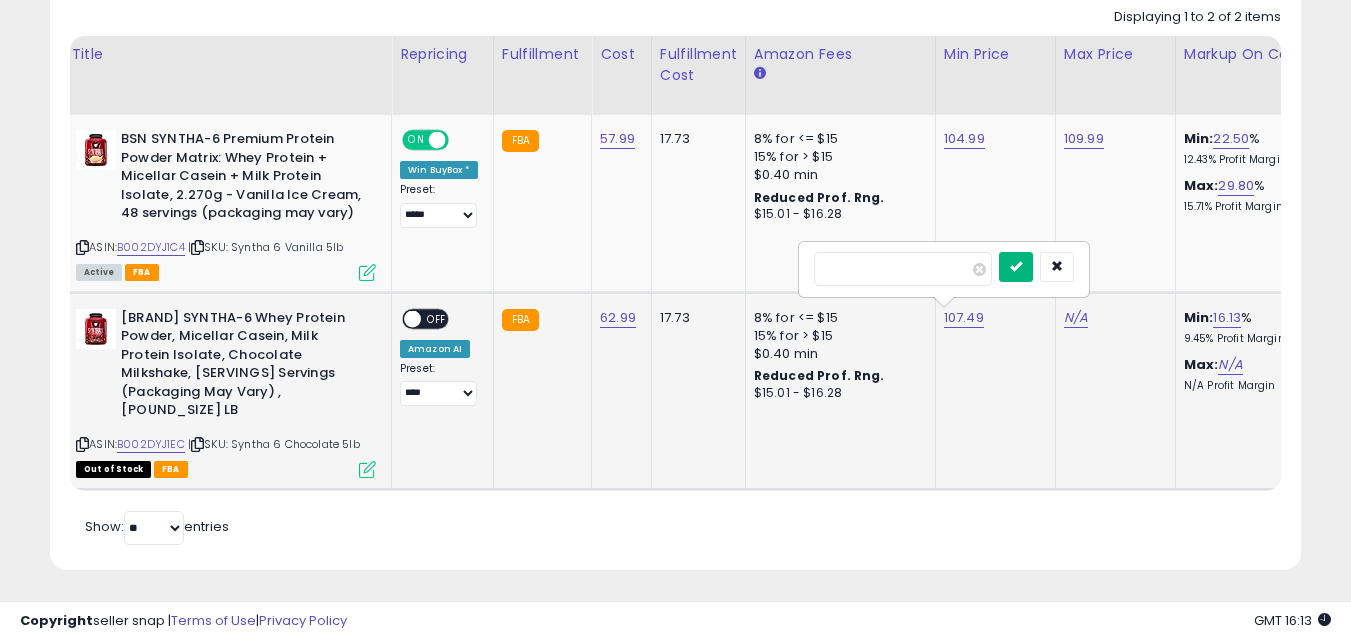 type on "******" 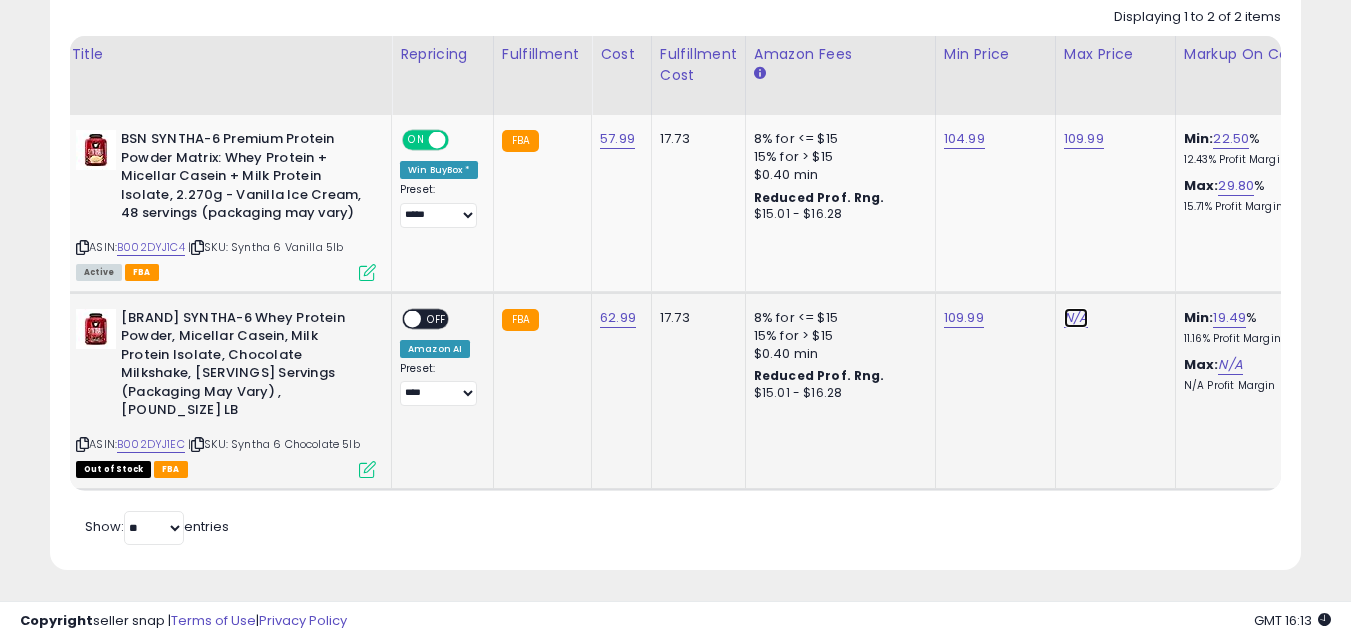 click on "N/A" at bounding box center (1076, 318) 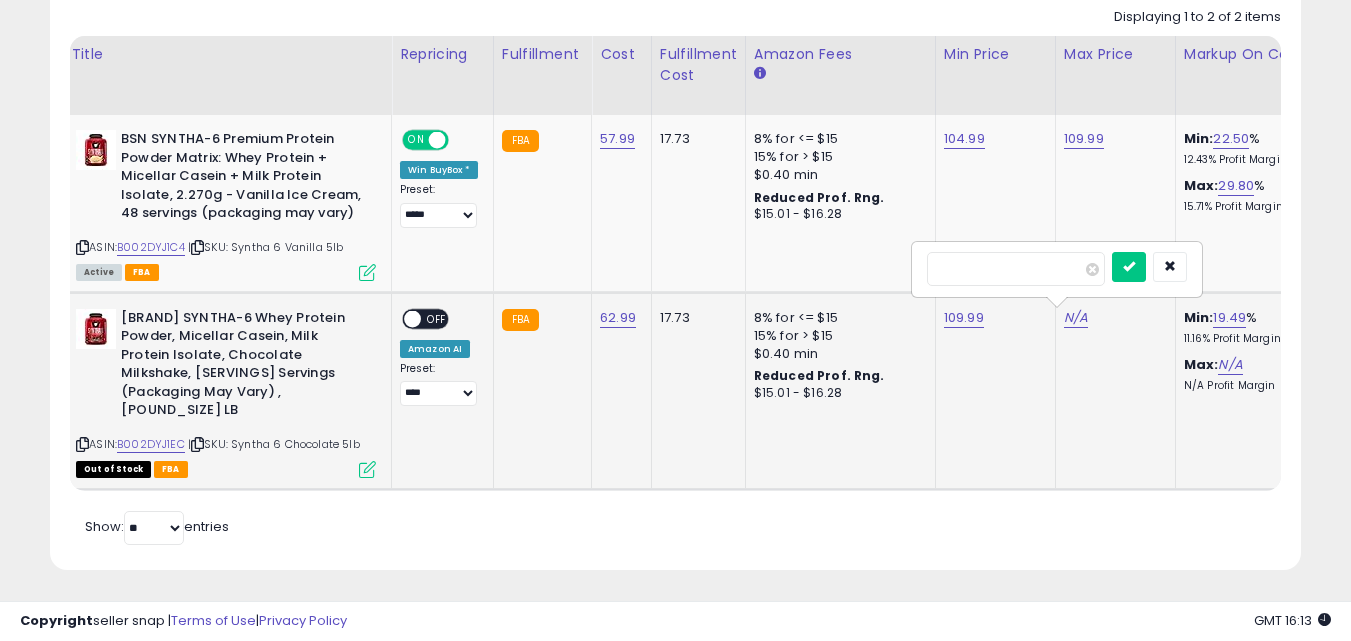 type on "**" 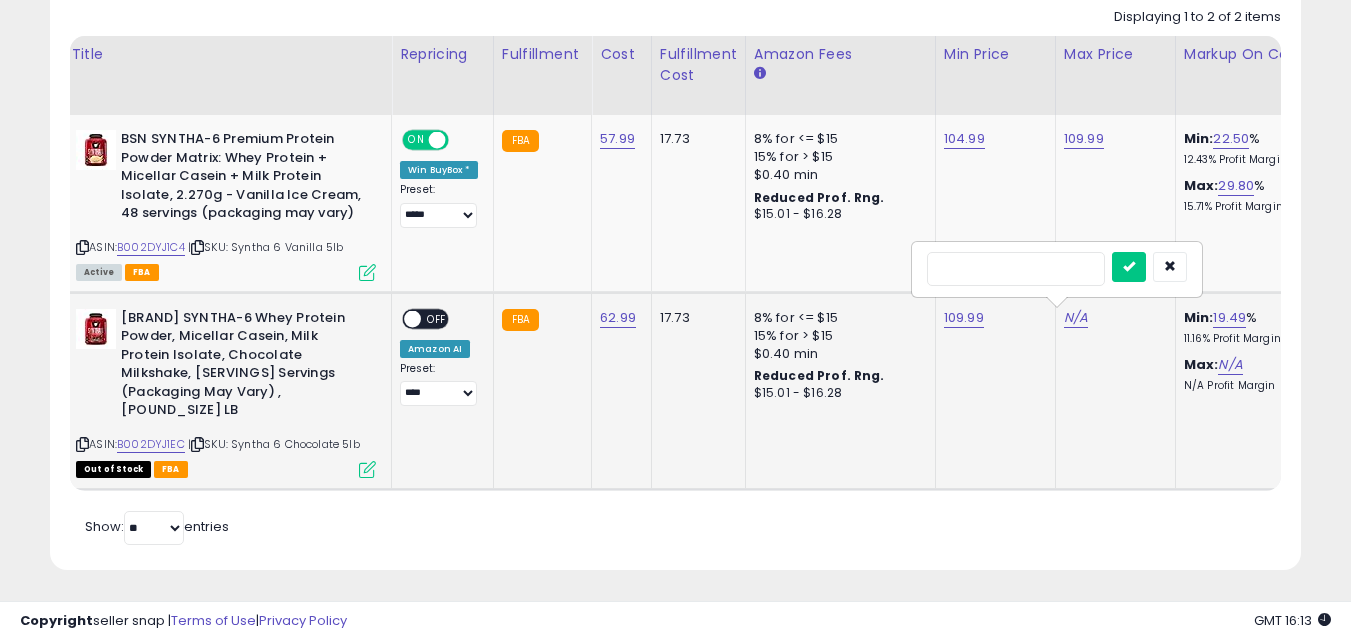 type on "****" 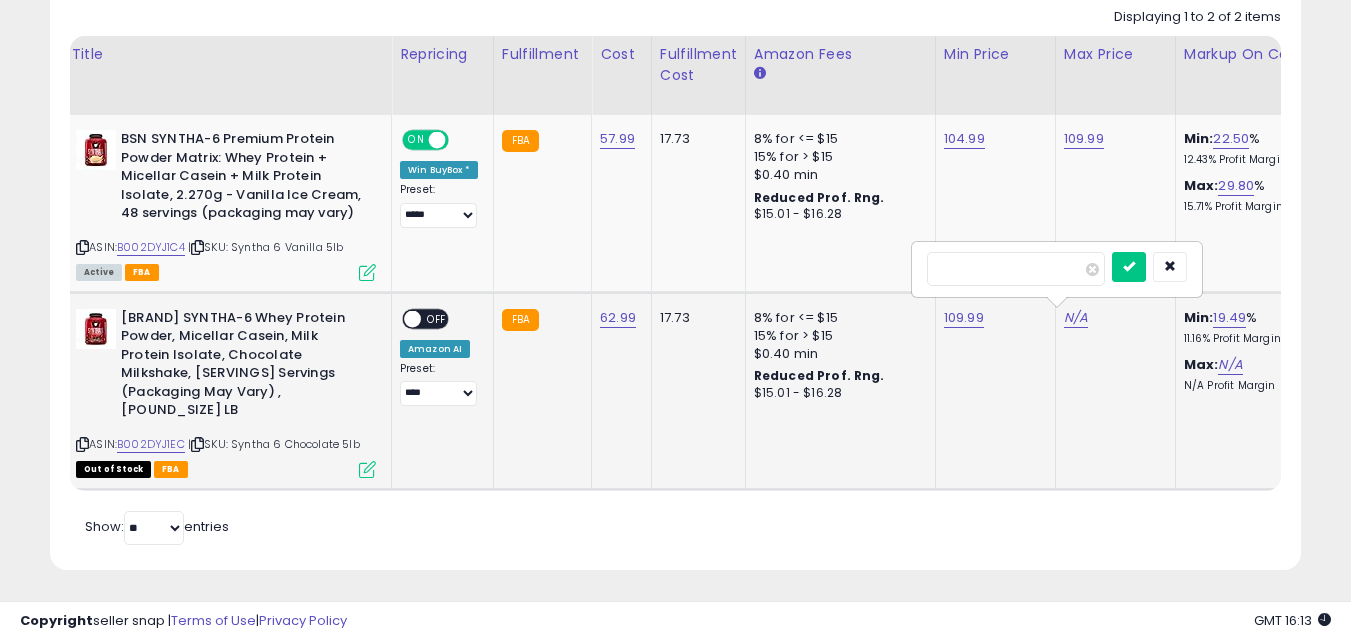 type on "***" 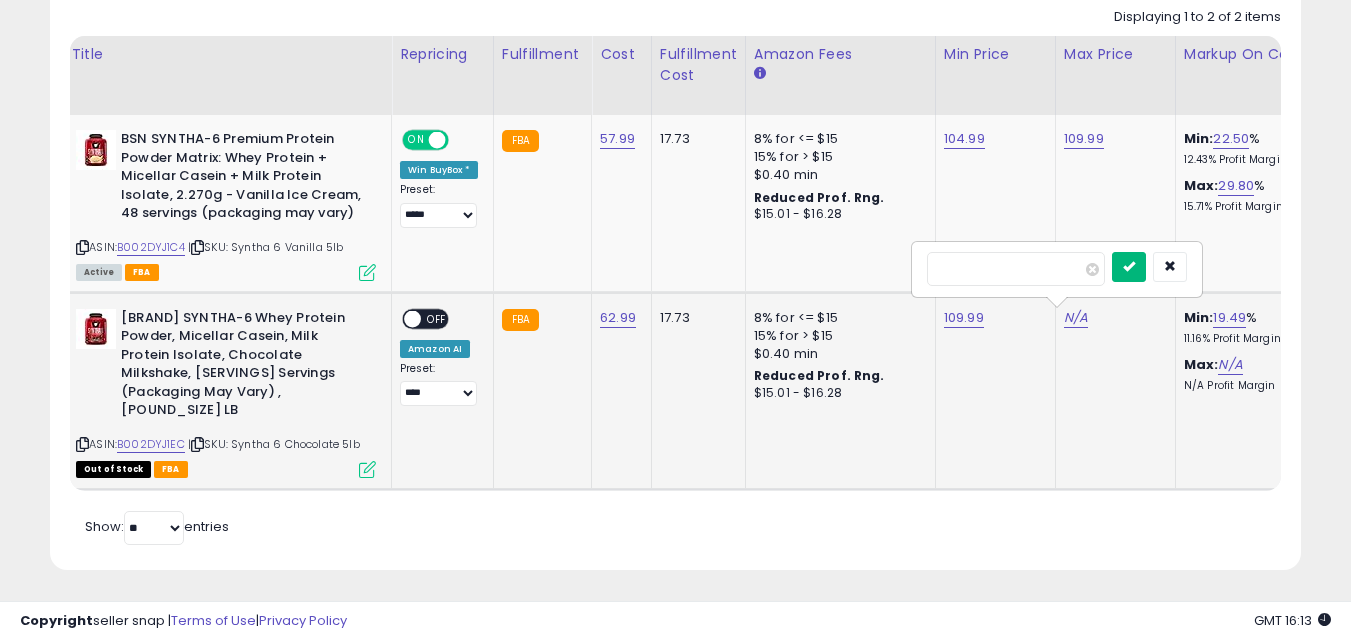 type on "******" 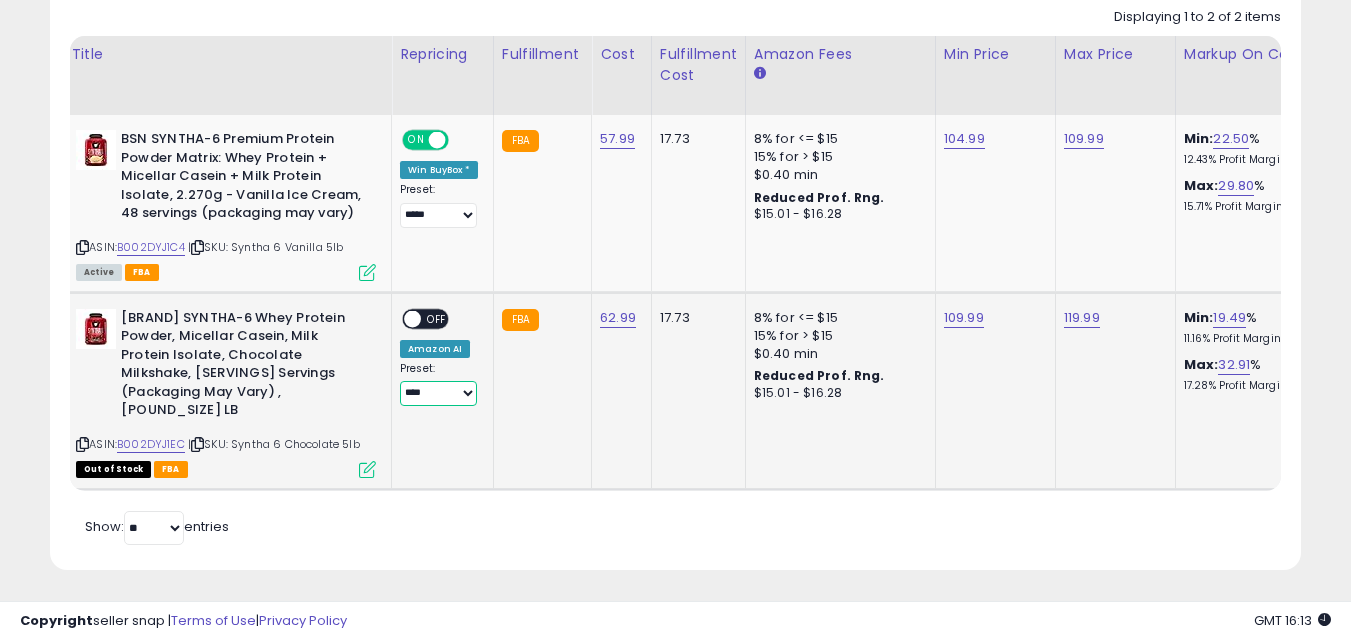 click on "**********" at bounding box center [438, 393] 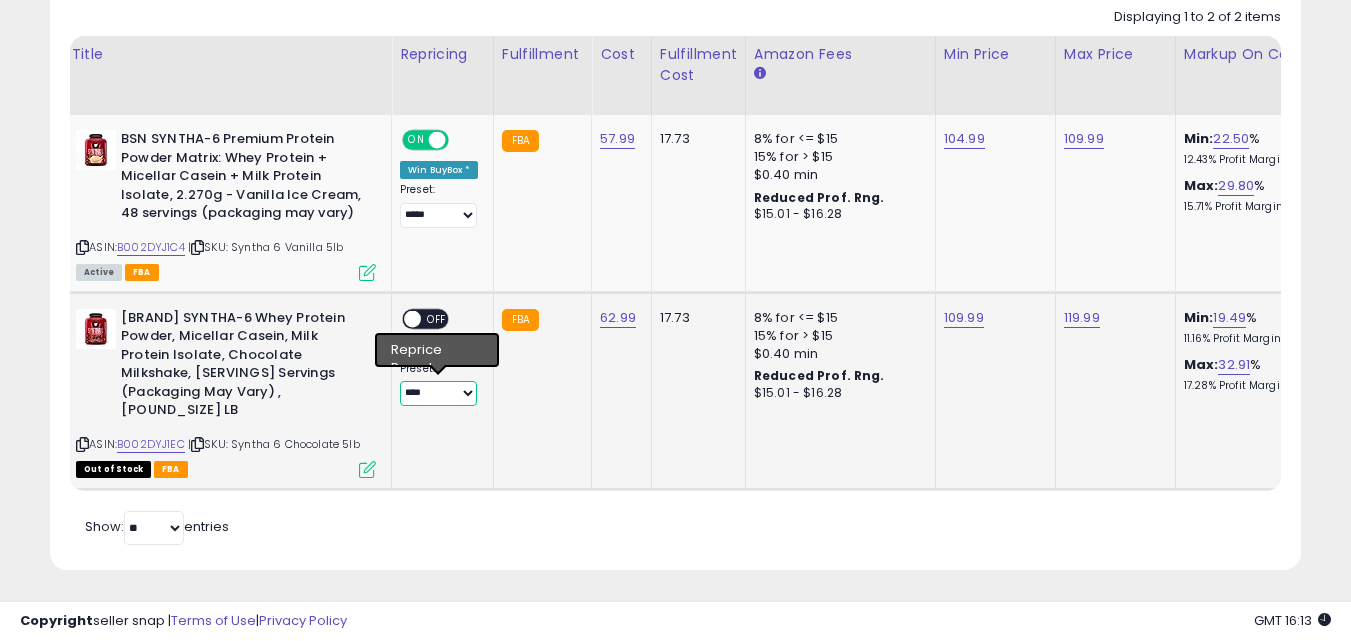 select on "*****" 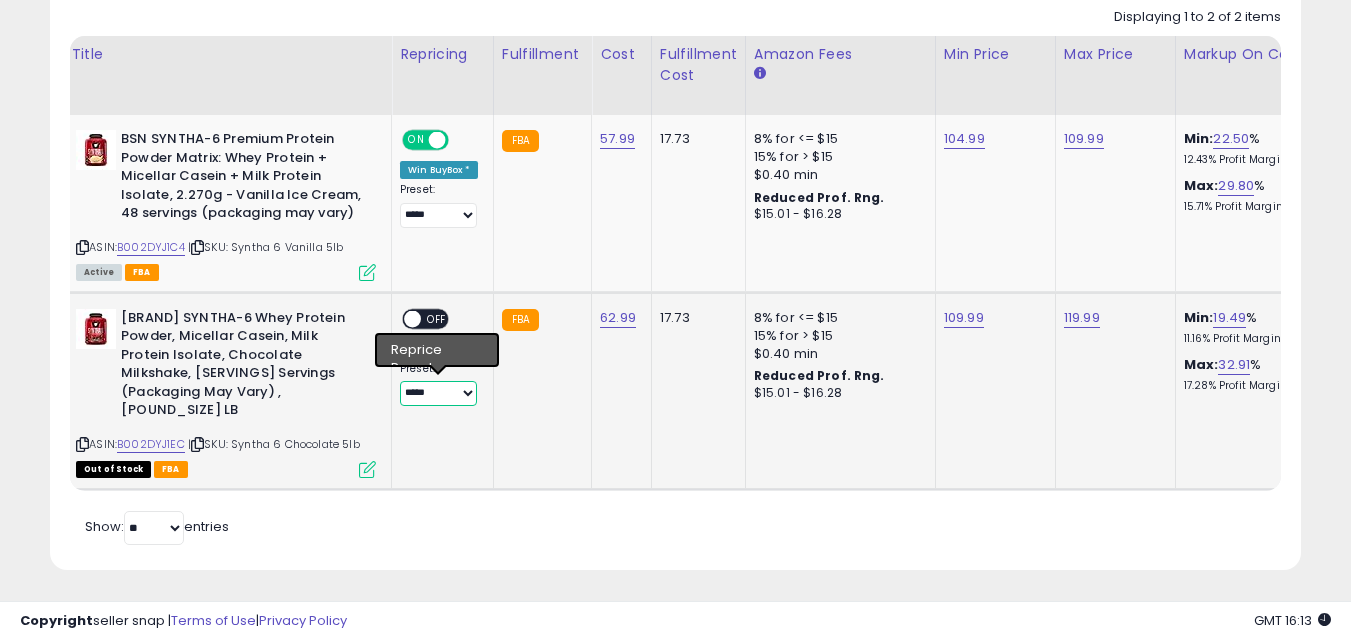 click on "**********" at bounding box center [438, 393] 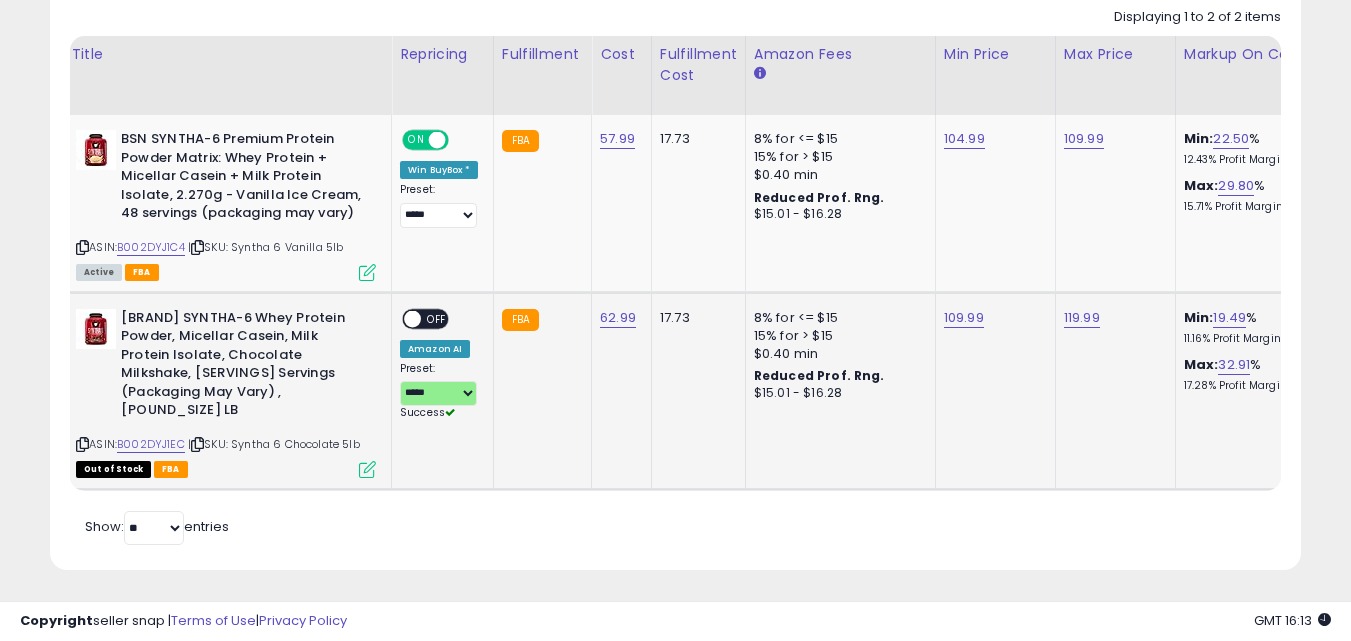 click on "ON   OFF" at bounding box center [425, 318] 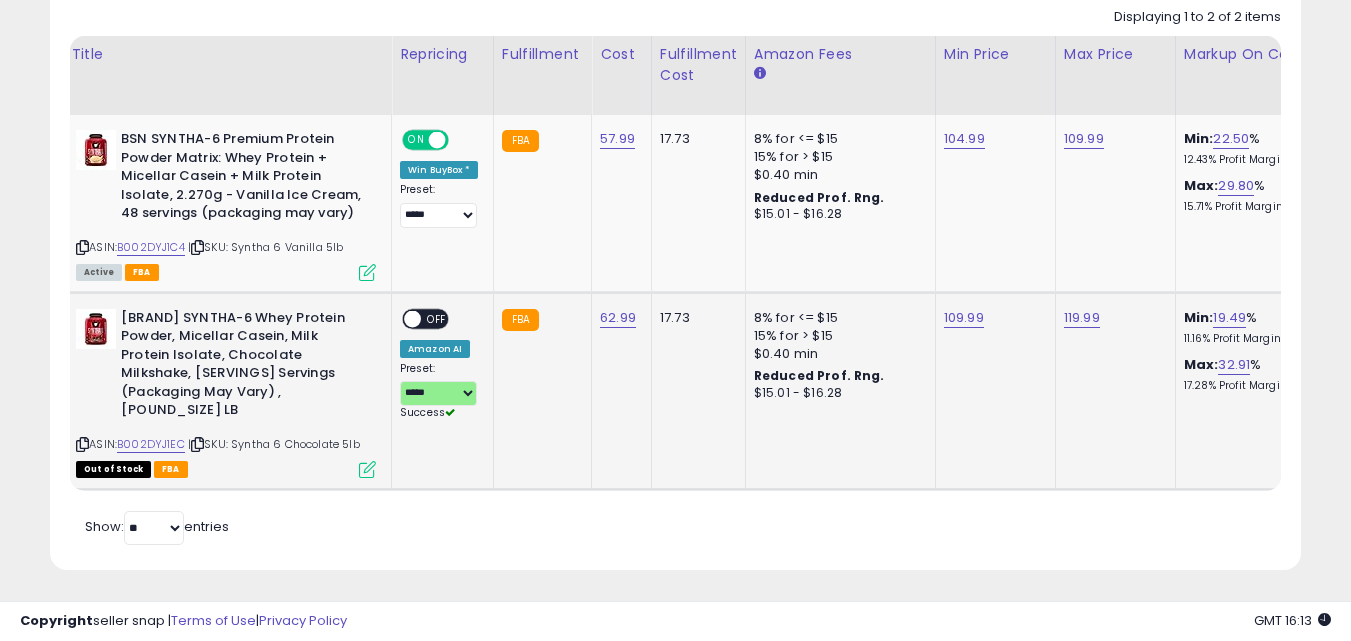 click on "OFF" at bounding box center [437, 318] 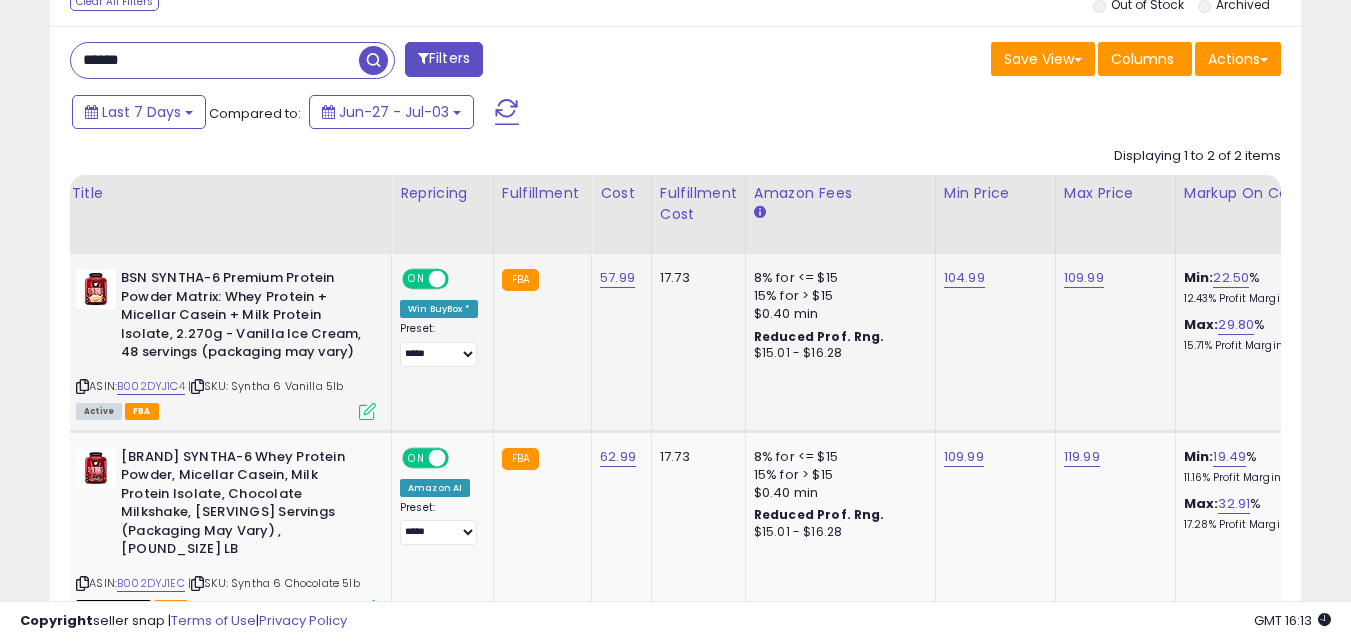 scroll, scrollTop: 635, scrollLeft: 0, axis: vertical 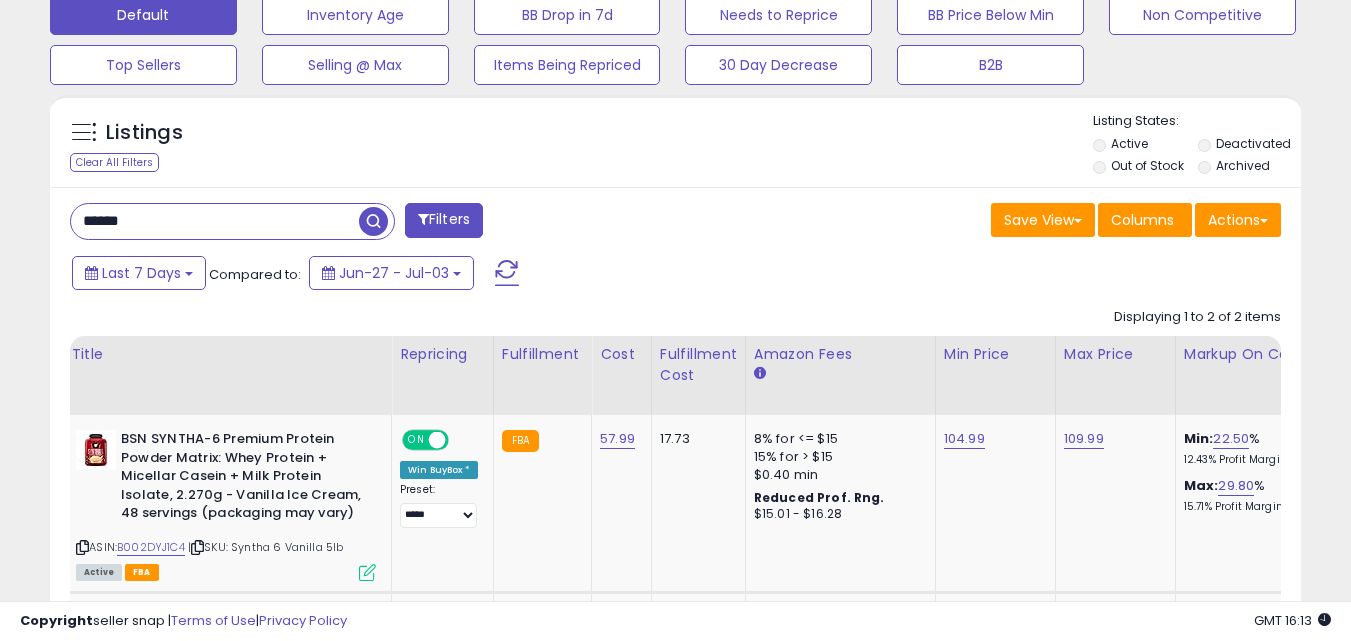drag, startPoint x: 111, startPoint y: 216, endPoint x: 32, endPoint y: 225, distance: 79.51101 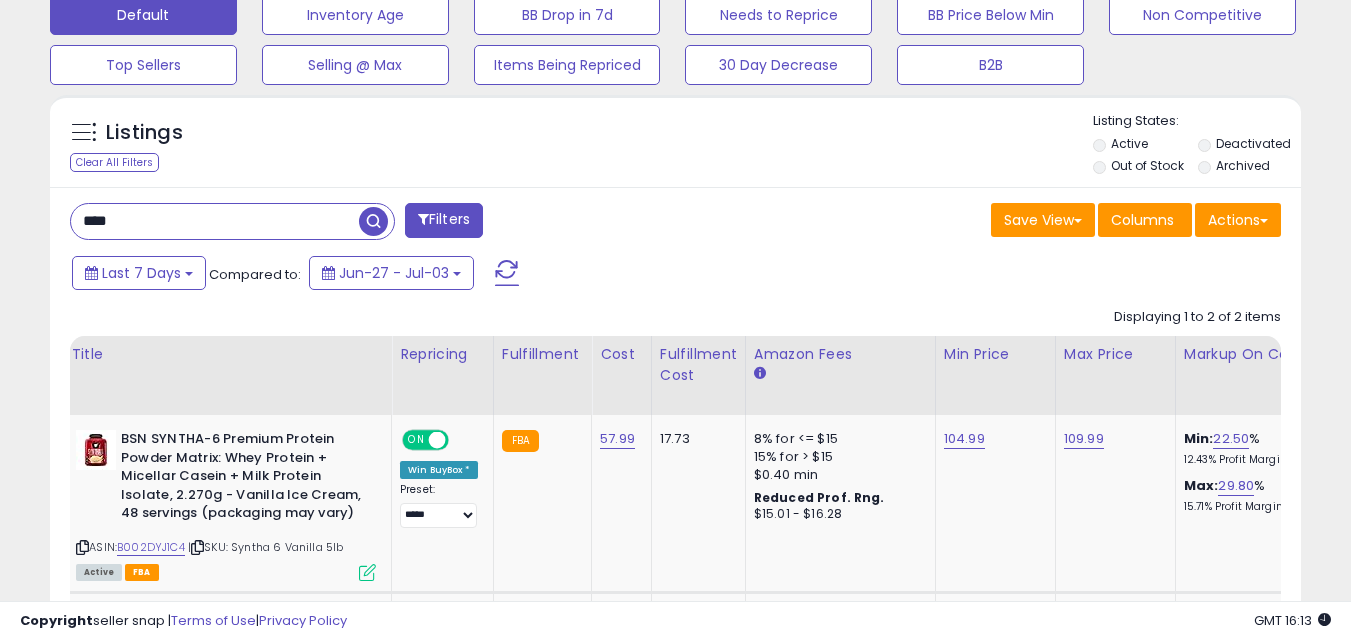 type on "****" 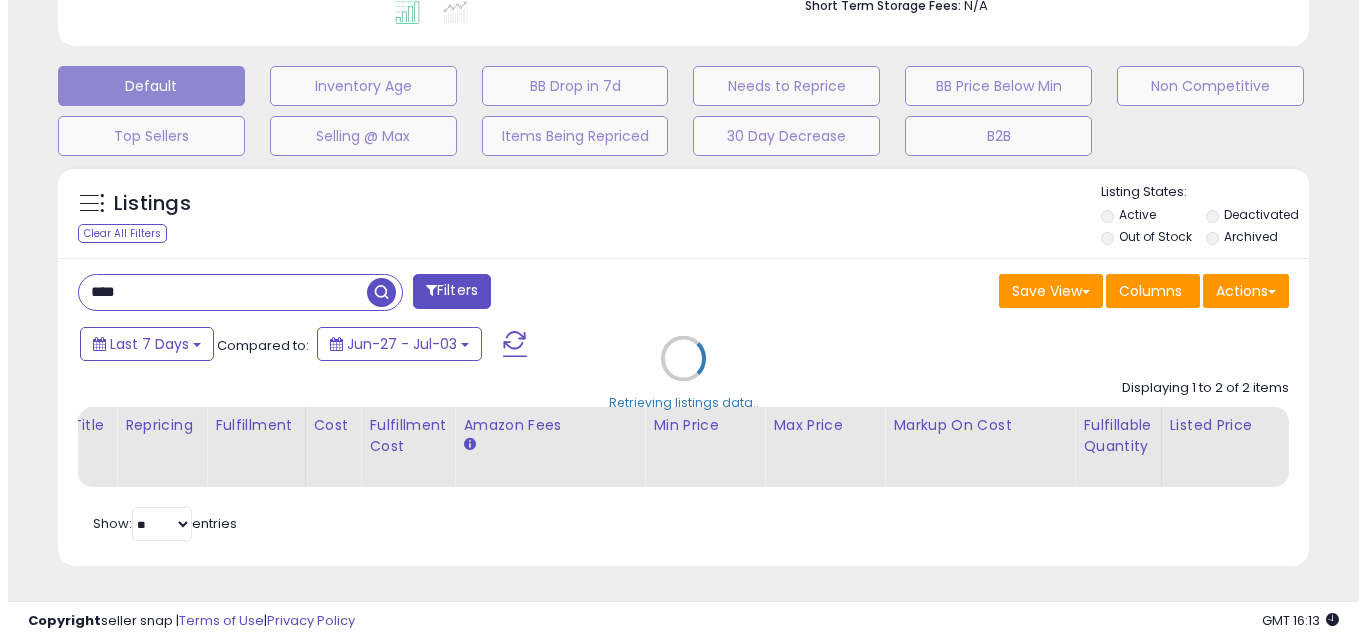 scroll, scrollTop: 579, scrollLeft: 0, axis: vertical 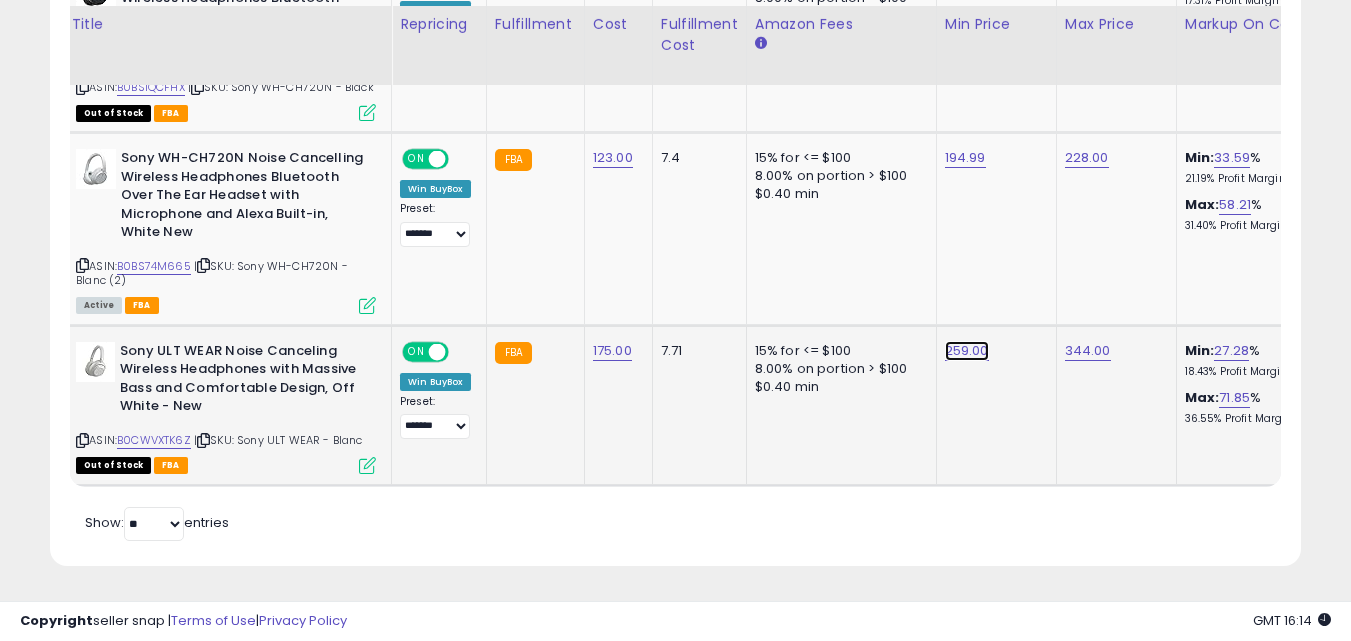 click on "259.00" at bounding box center (965, -599) 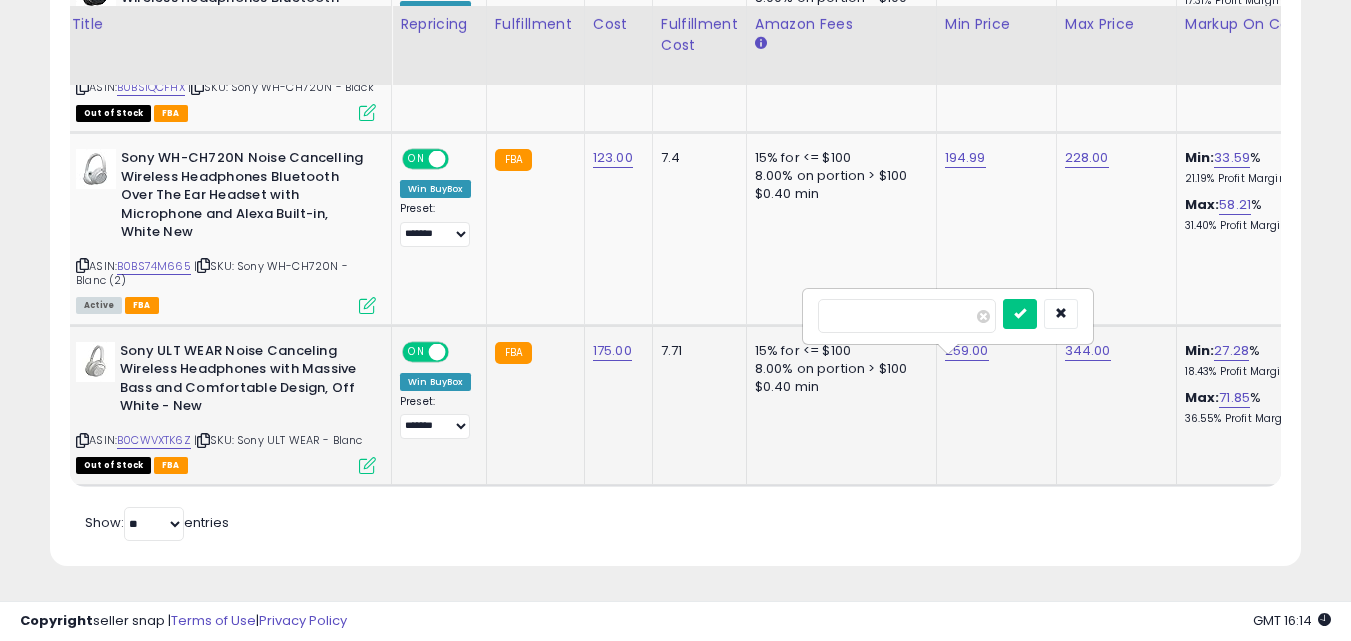 click on "******" at bounding box center [907, 316] 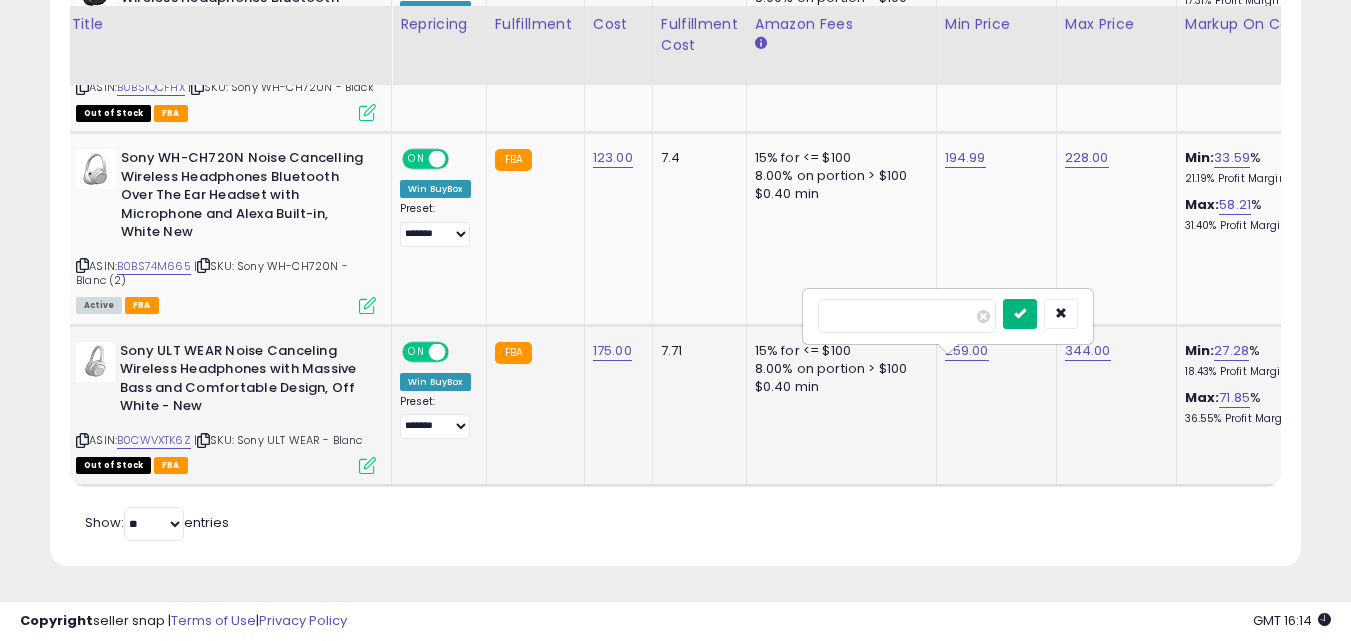 type on "******" 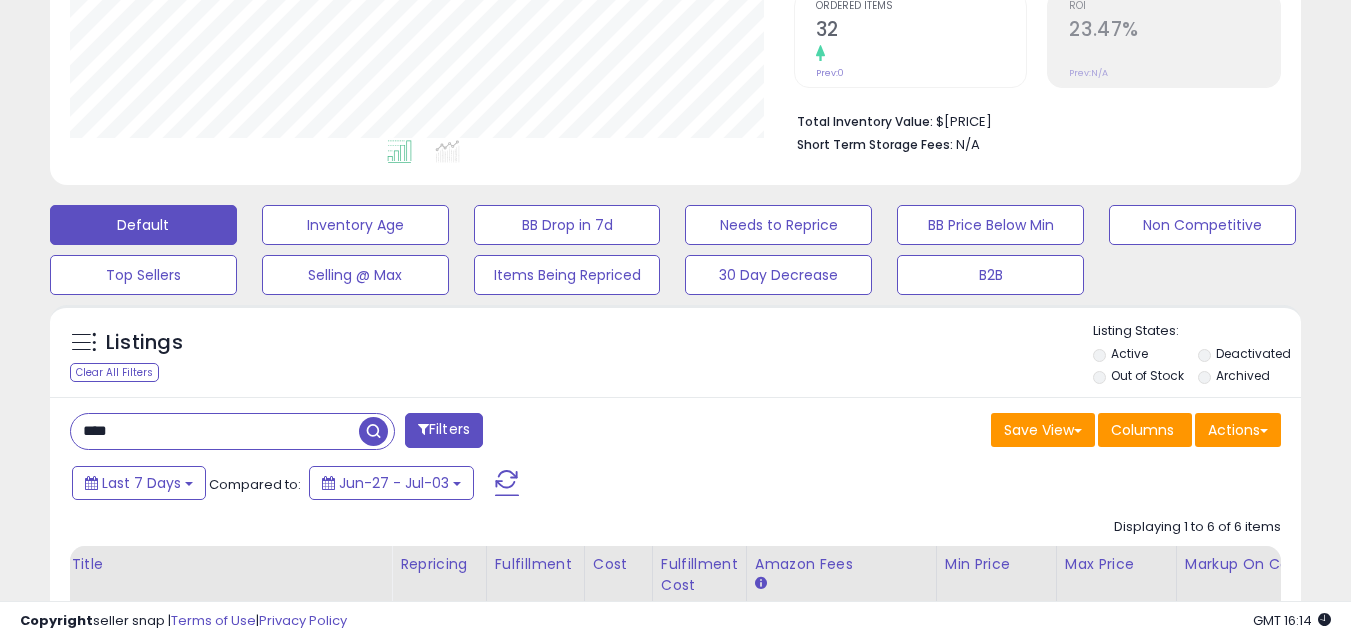 scroll, scrollTop: 179, scrollLeft: 0, axis: vertical 